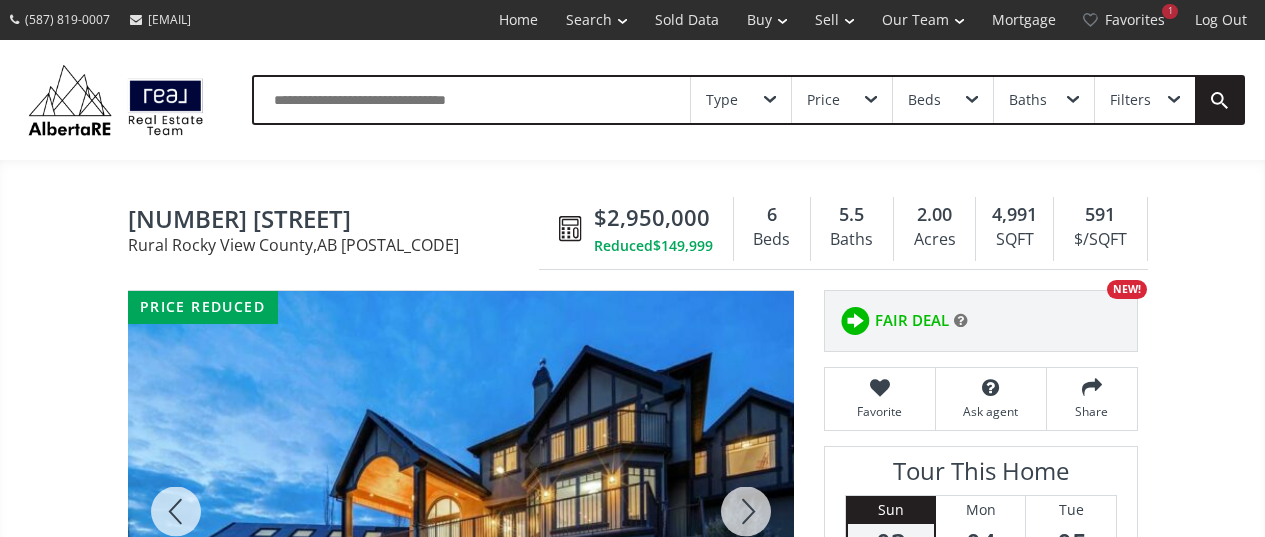 scroll, scrollTop: 0, scrollLeft: 0, axis: both 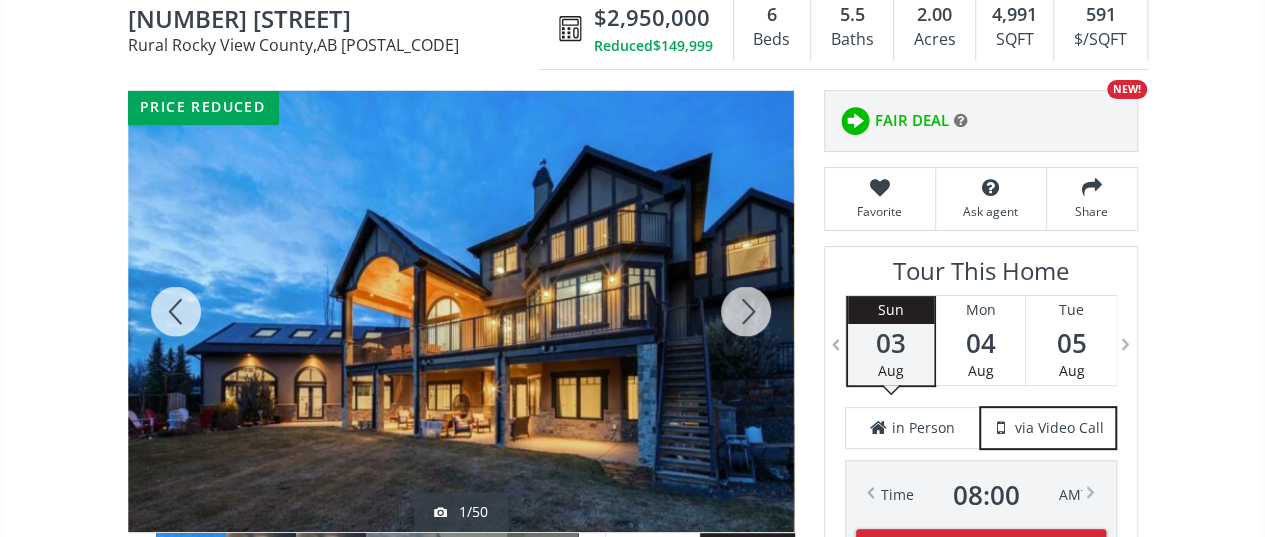 click at bounding box center [746, 311] 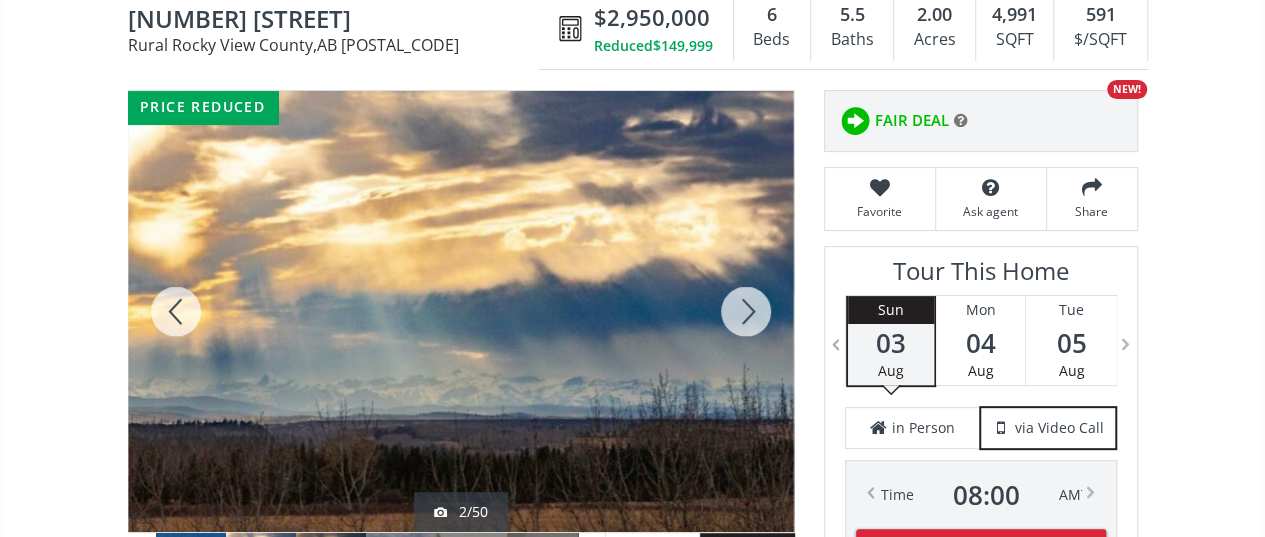 click at bounding box center (746, 311) 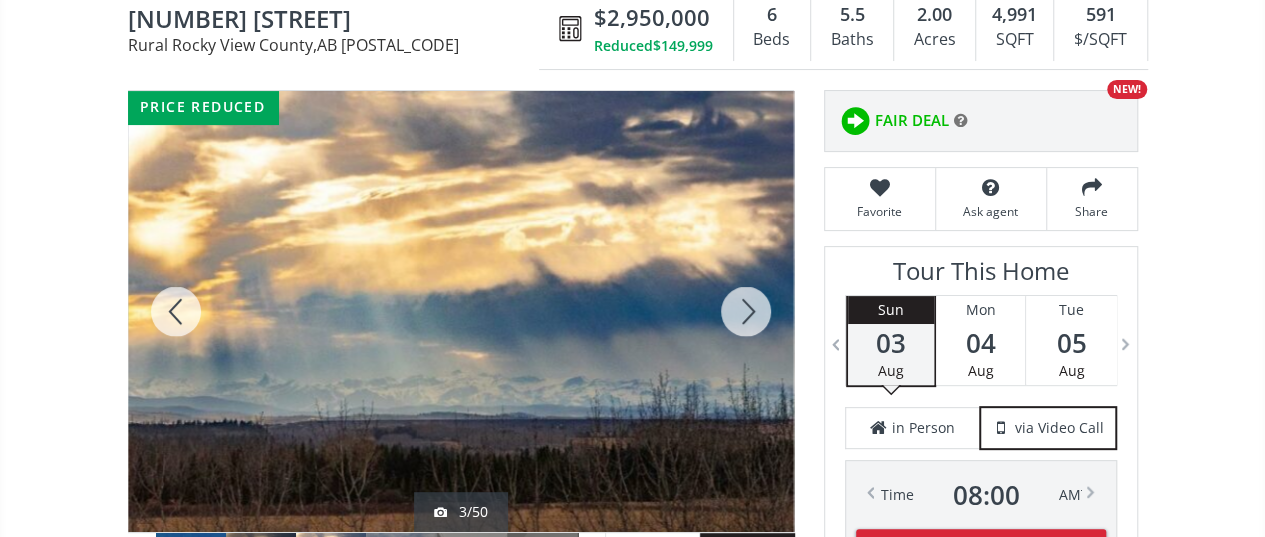 click at bounding box center [176, 311] 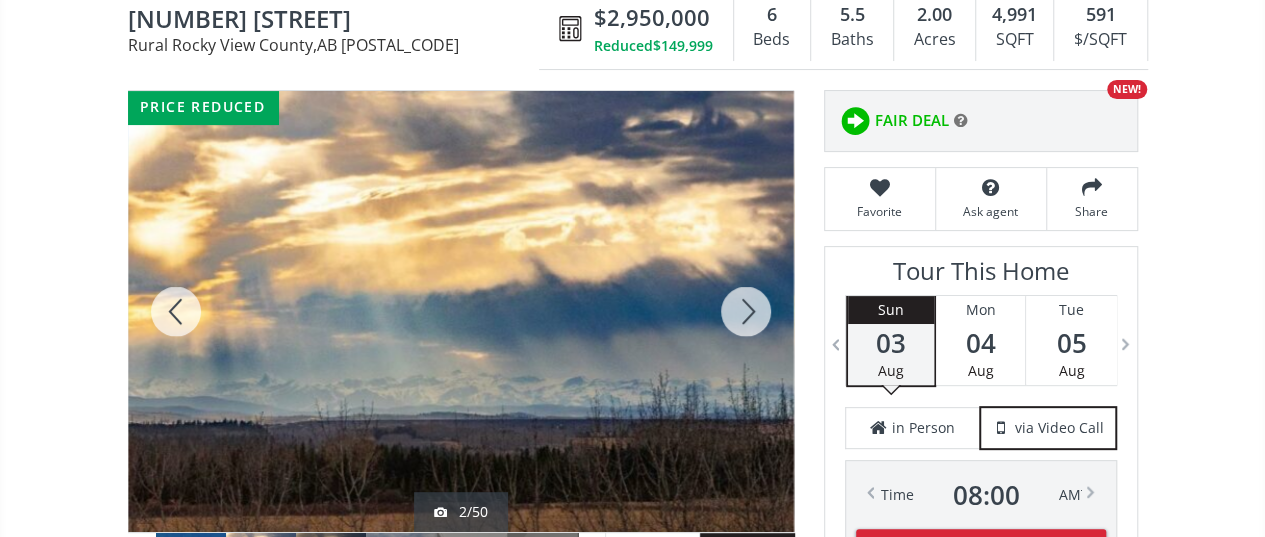 click at bounding box center [746, 311] 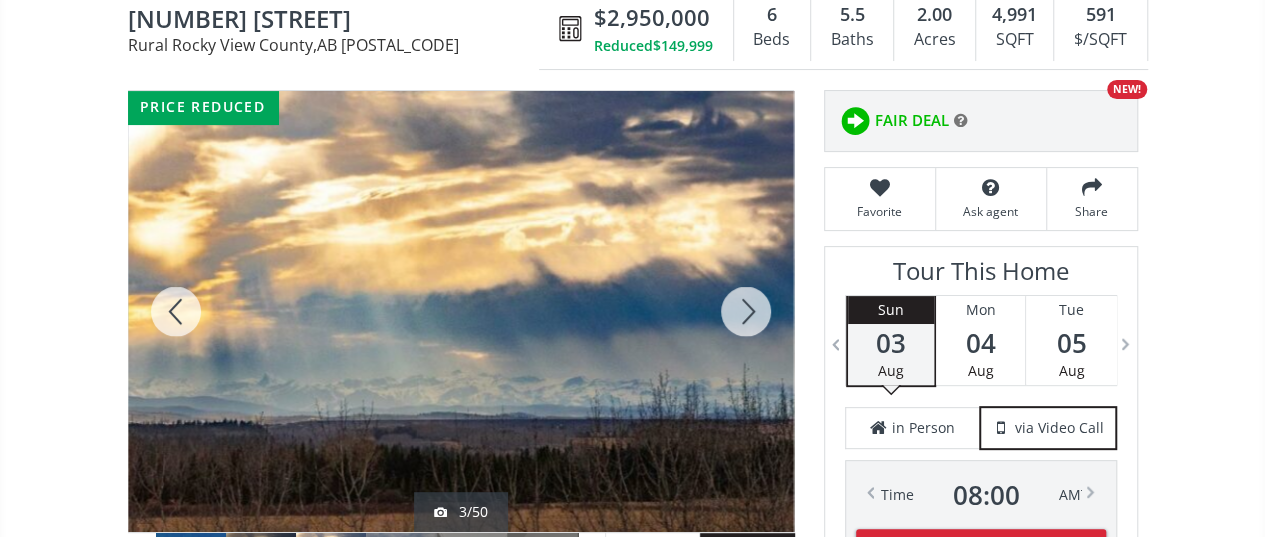 click at bounding box center [176, 311] 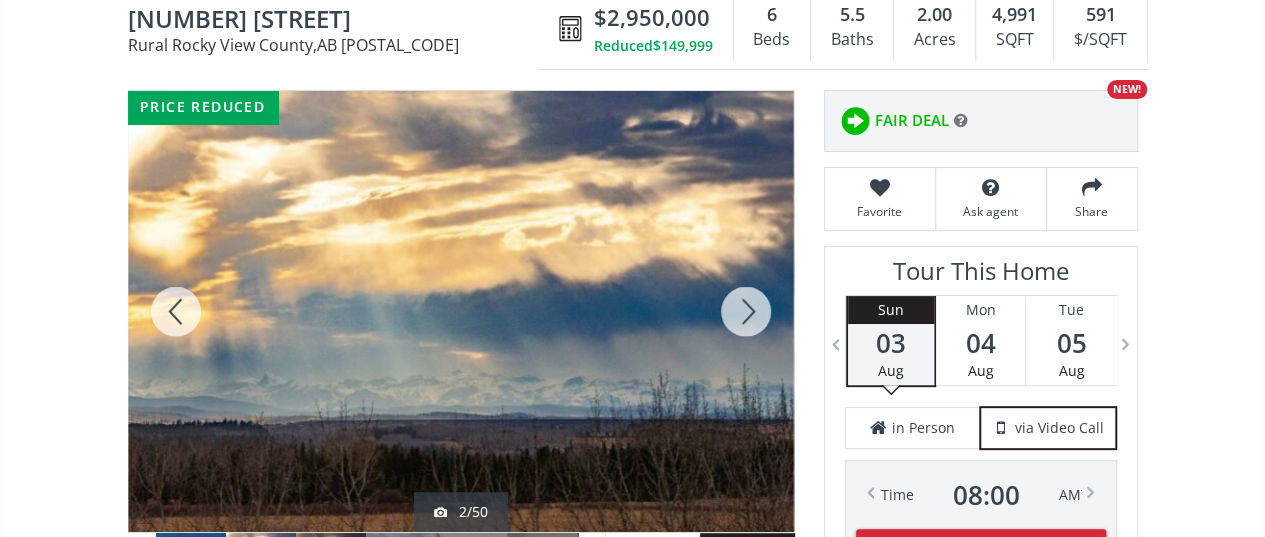 click at bounding box center (746, 311) 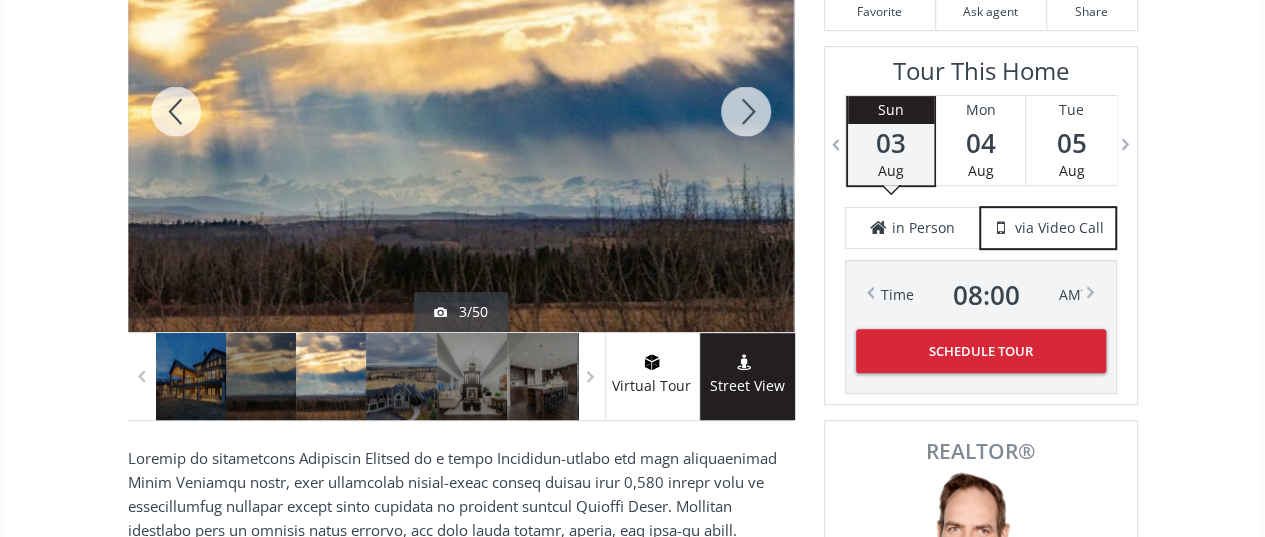 scroll, scrollTop: 300, scrollLeft: 0, axis: vertical 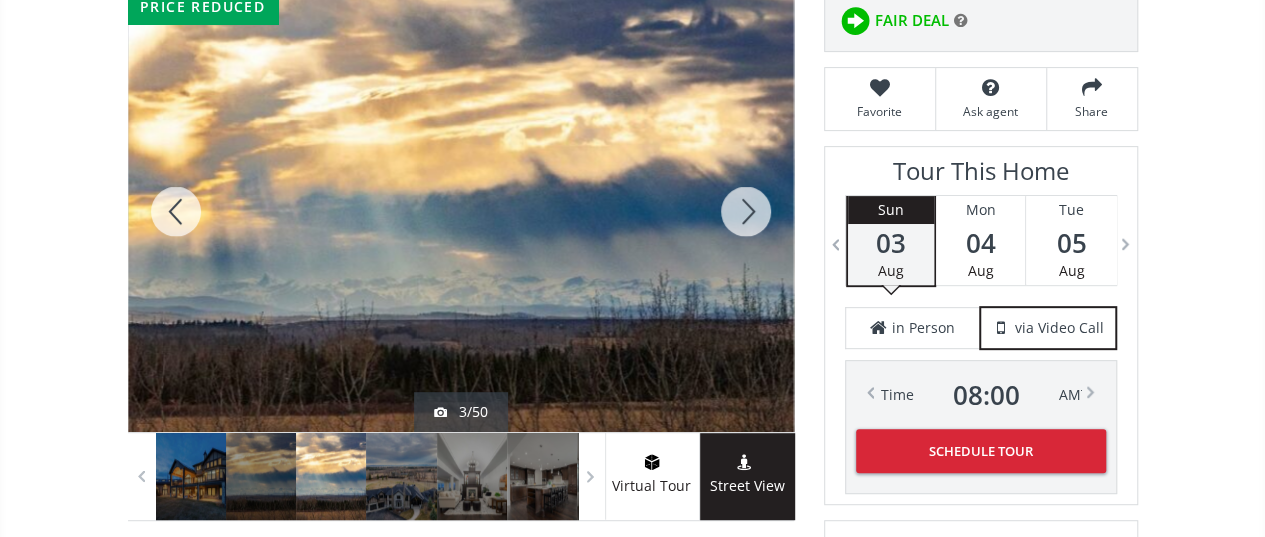 click at bounding box center (746, 211) 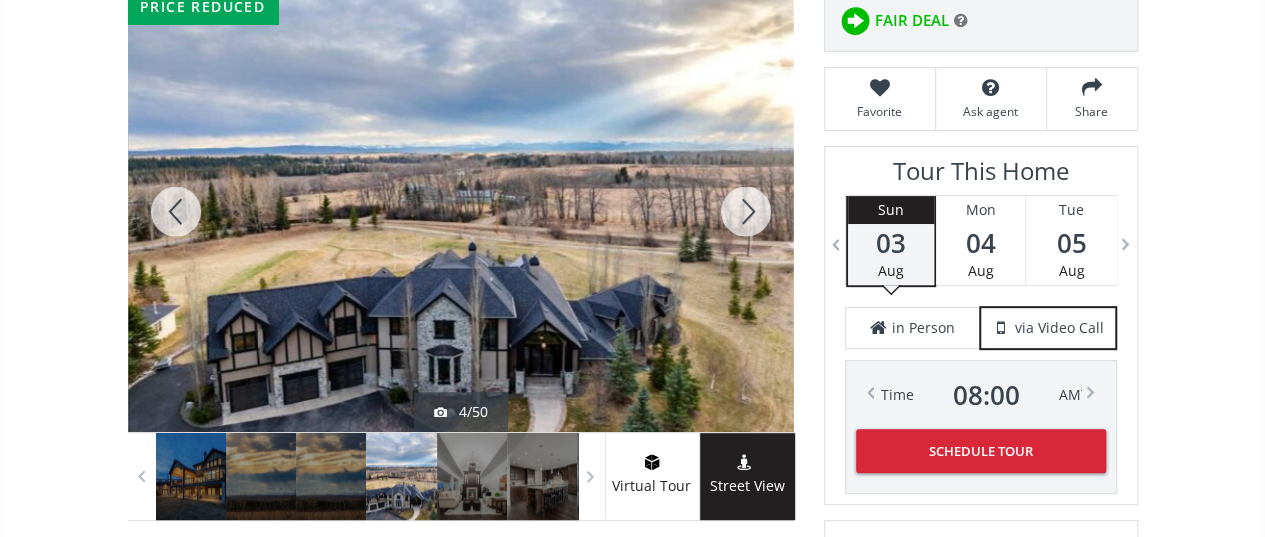 click at bounding box center (746, 211) 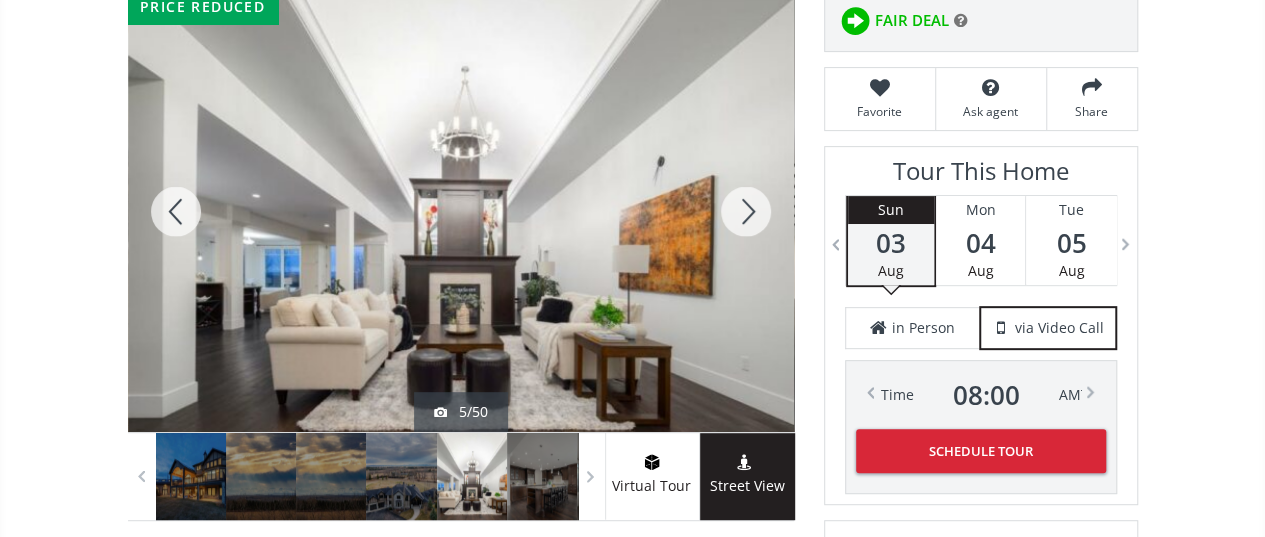 click at bounding box center (746, 211) 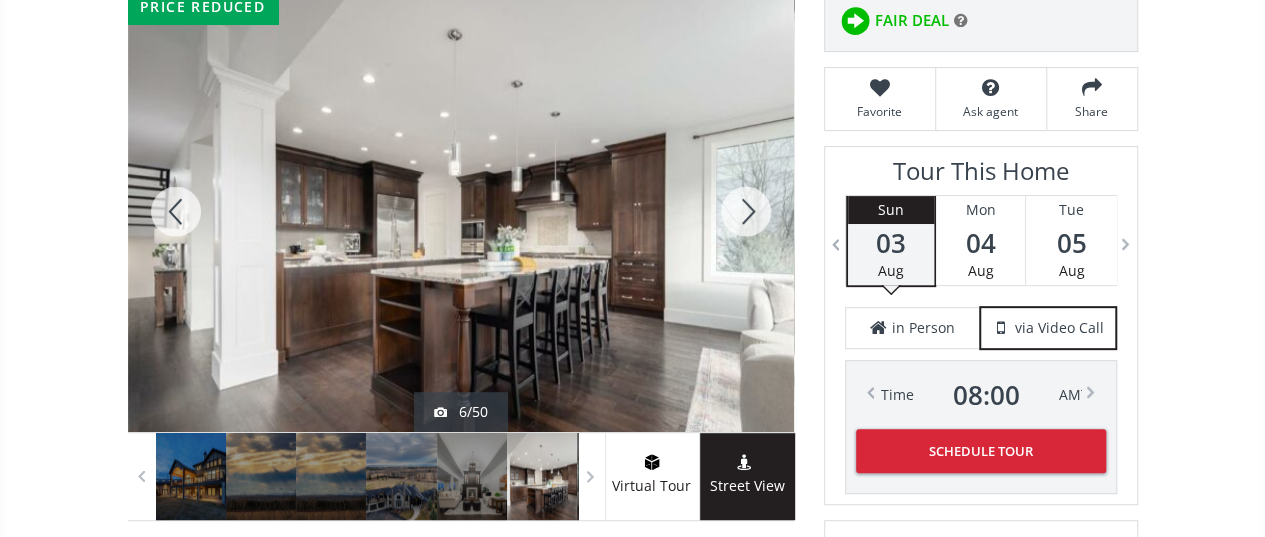 click at bounding box center (746, 211) 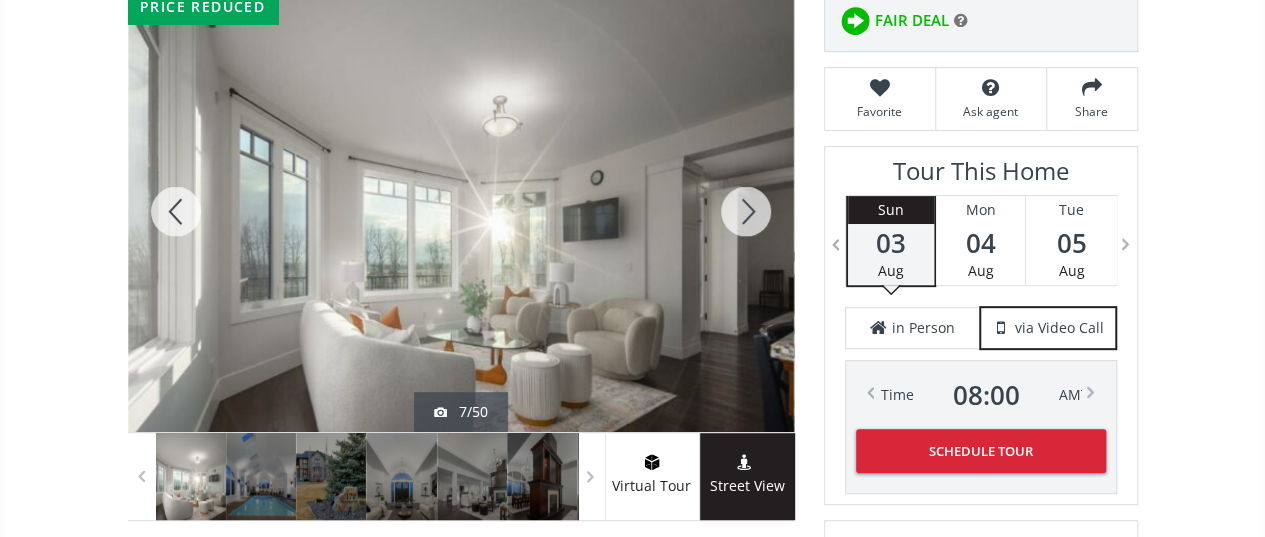 click at bounding box center (176, 211) 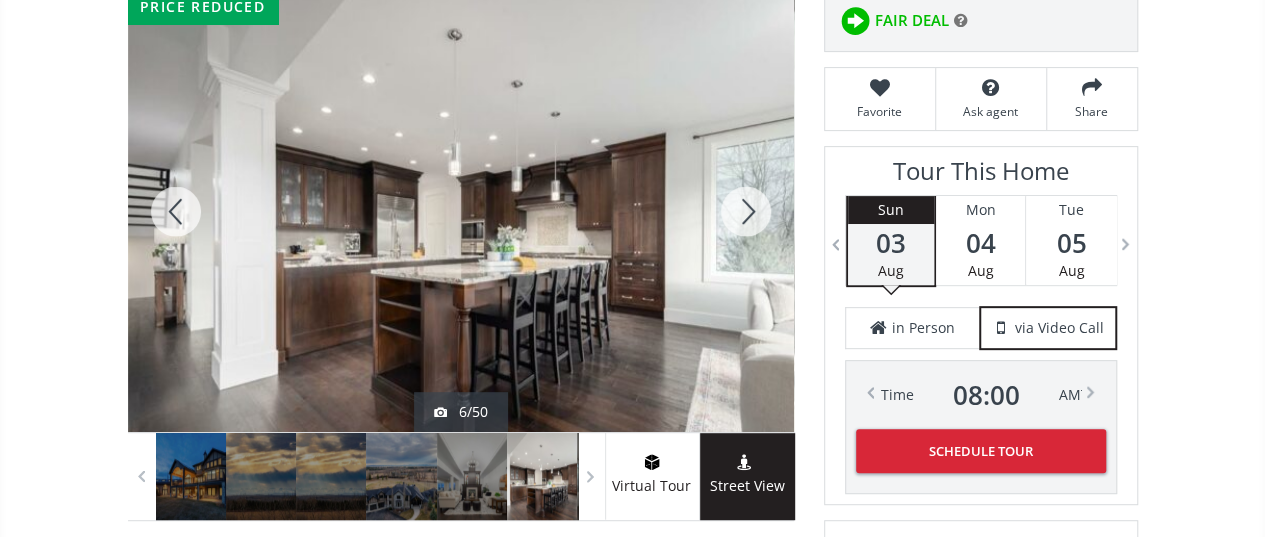 click at bounding box center [746, 211] 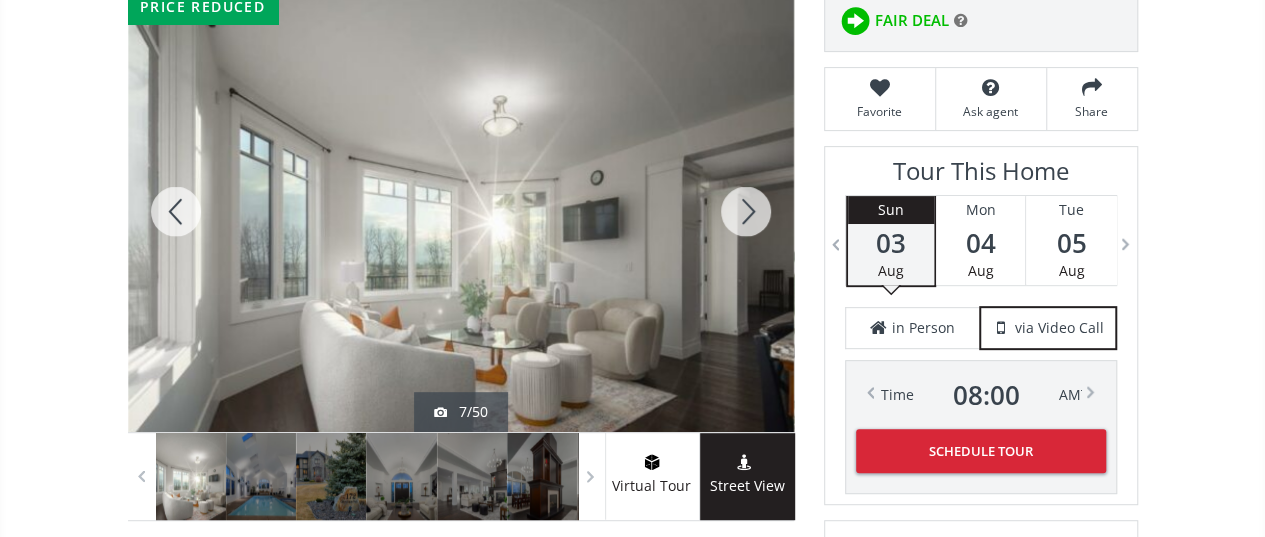 click at bounding box center (746, 211) 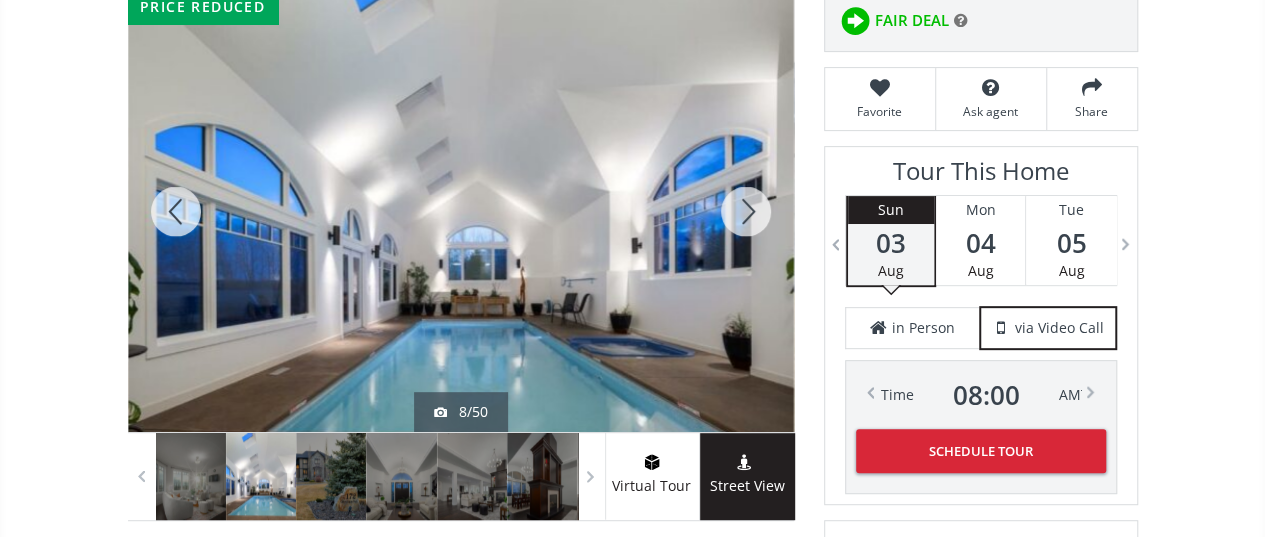 click at bounding box center (746, 211) 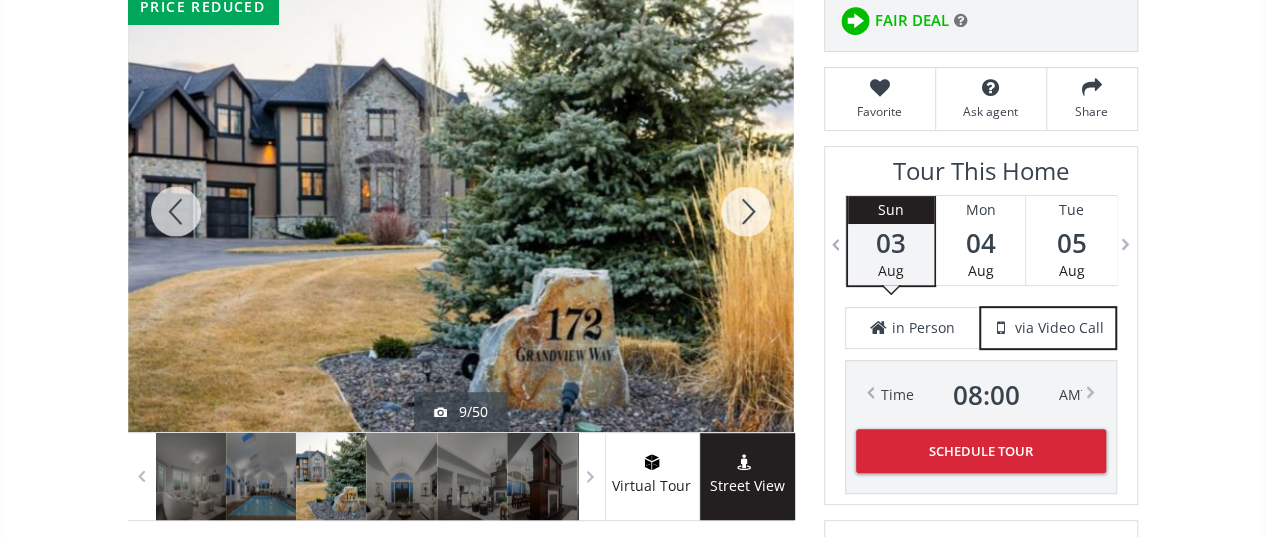 click at bounding box center [176, 211] 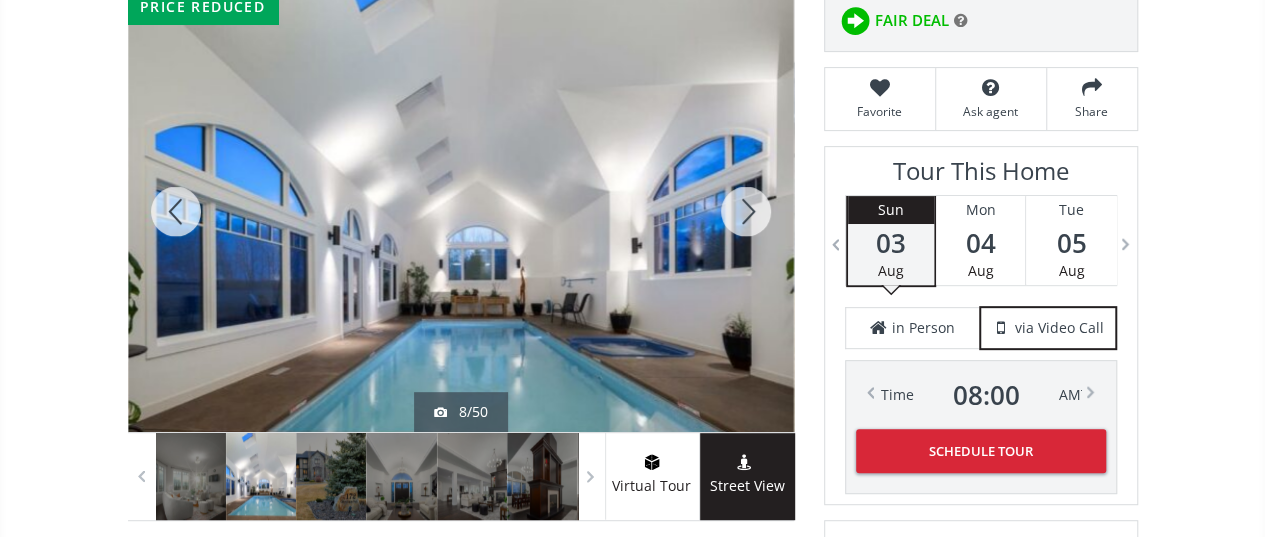 click at bounding box center [746, 211] 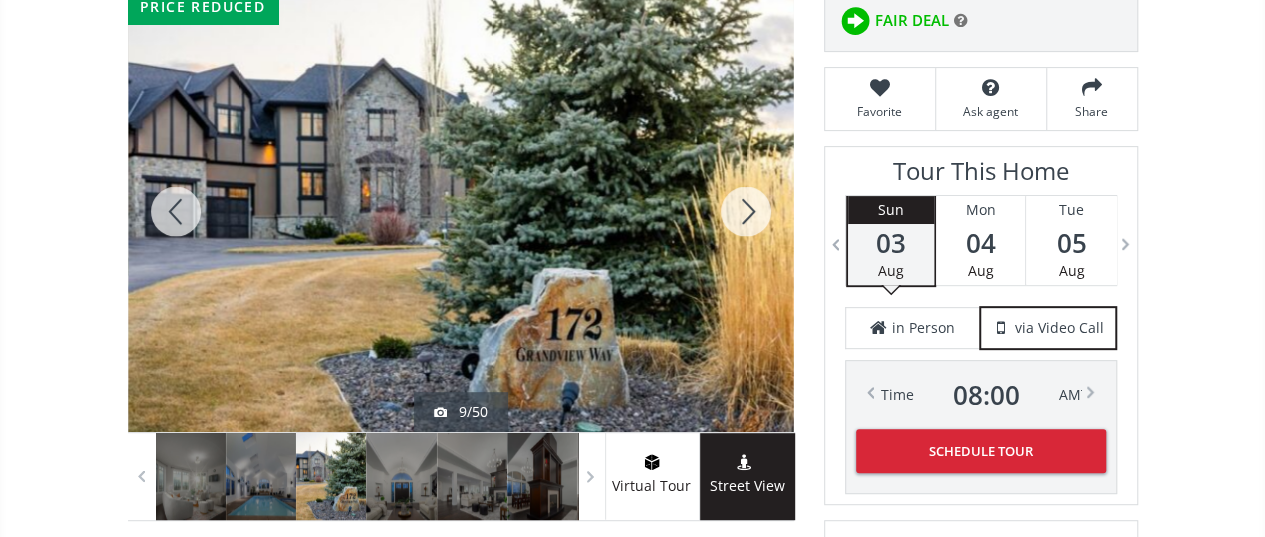 click at bounding box center [746, 211] 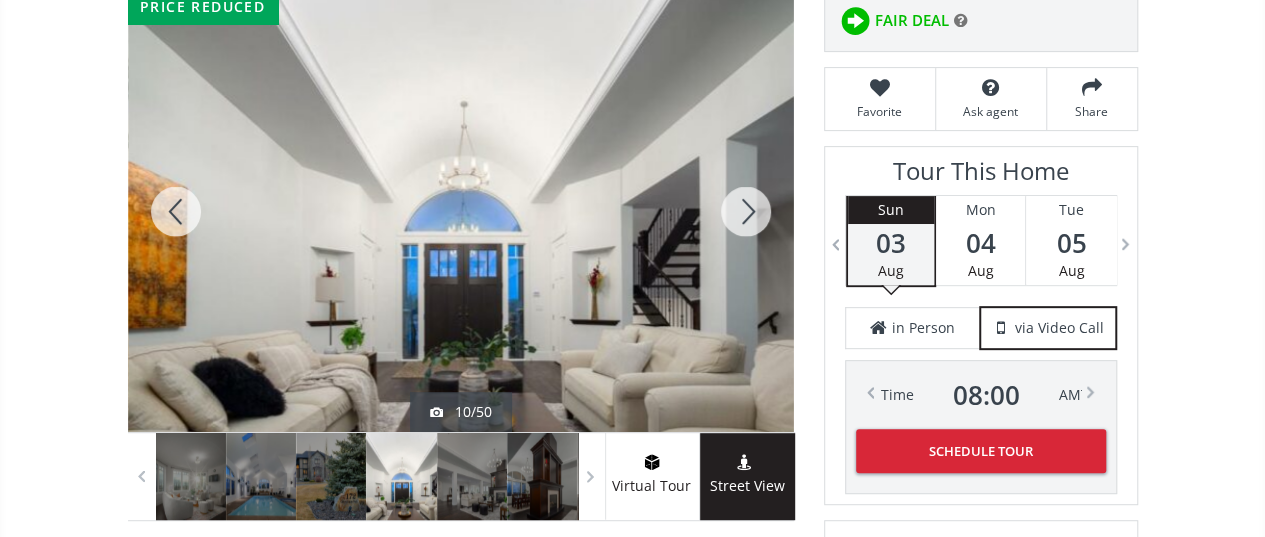 click at bounding box center (746, 211) 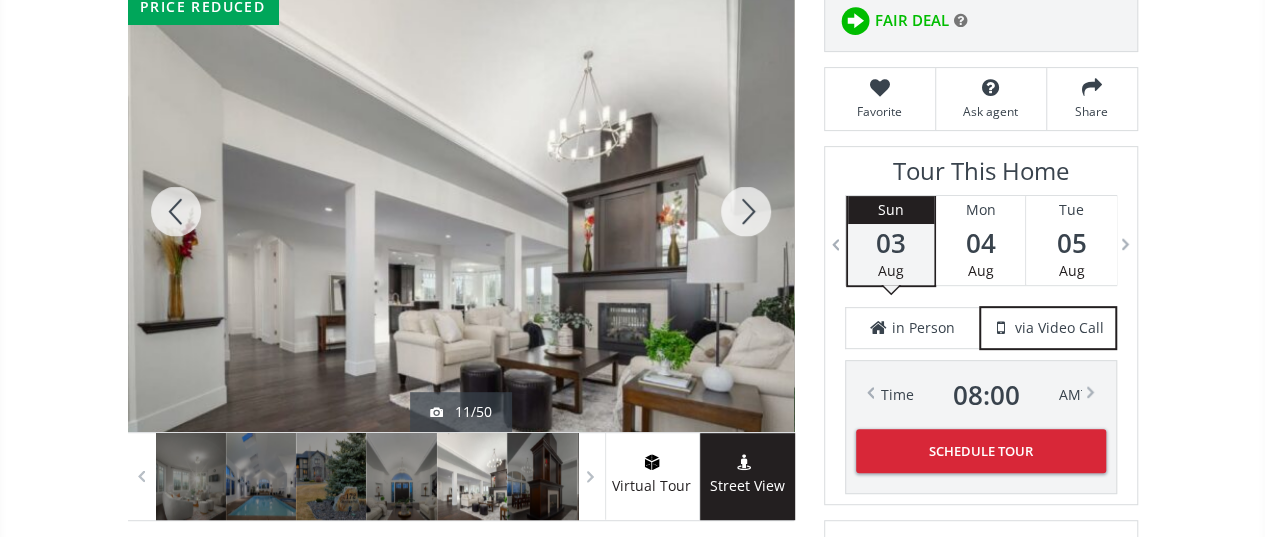 click at bounding box center (746, 211) 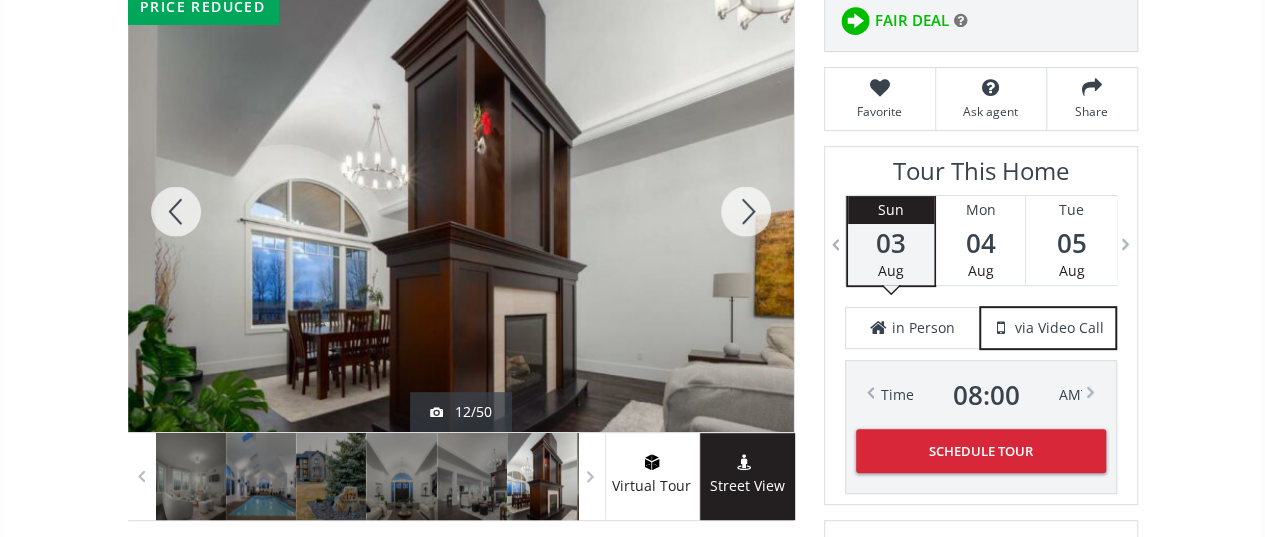 click at bounding box center [746, 211] 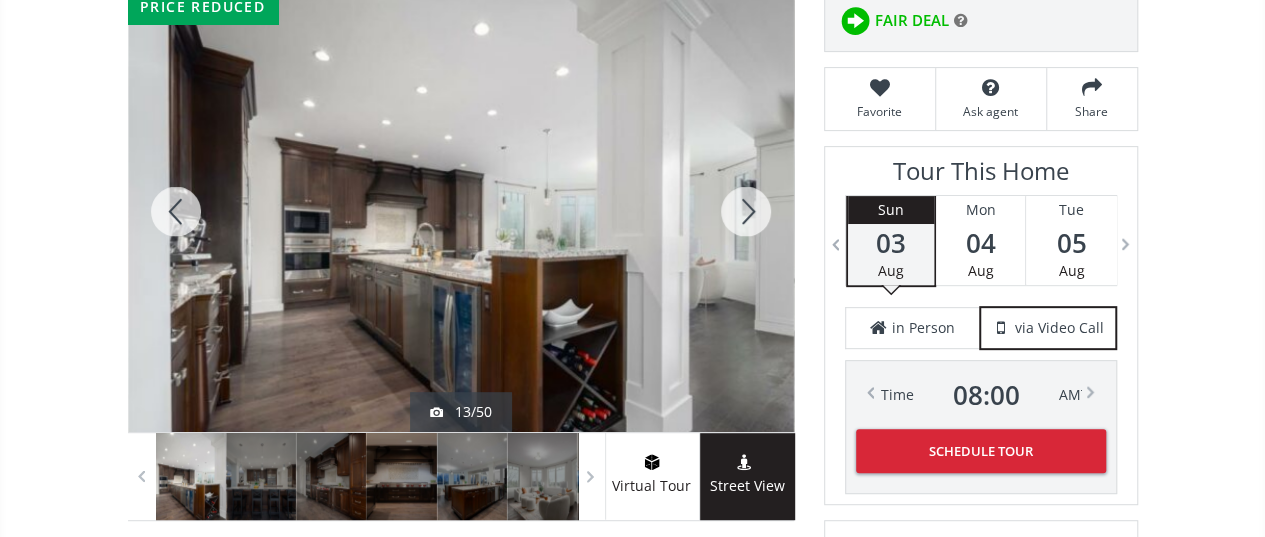 click at bounding box center [746, 211] 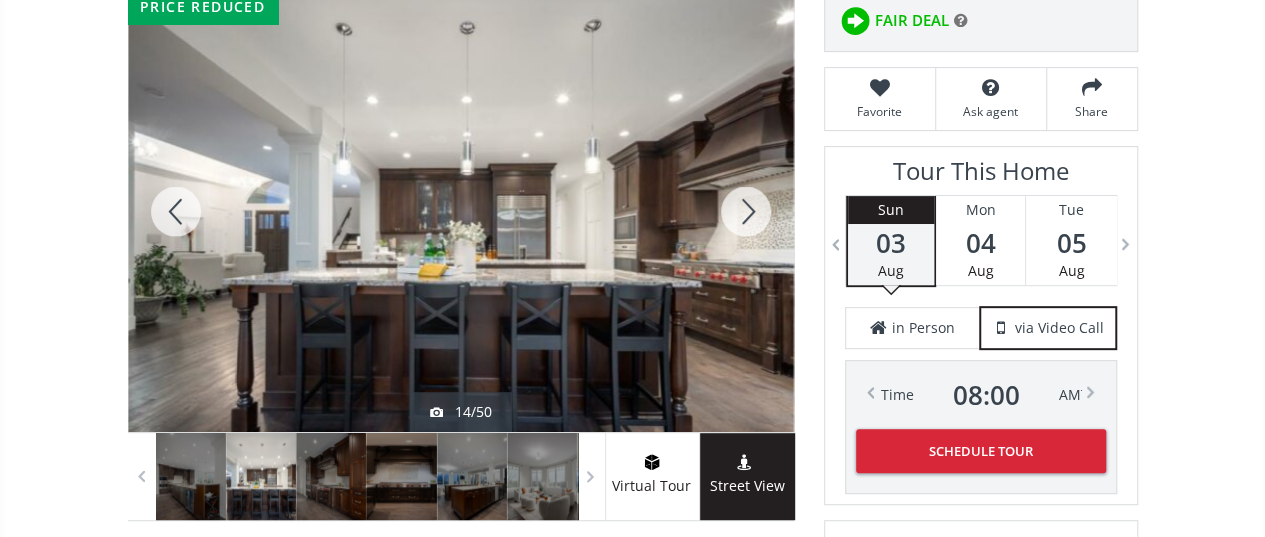 click at bounding box center [746, 211] 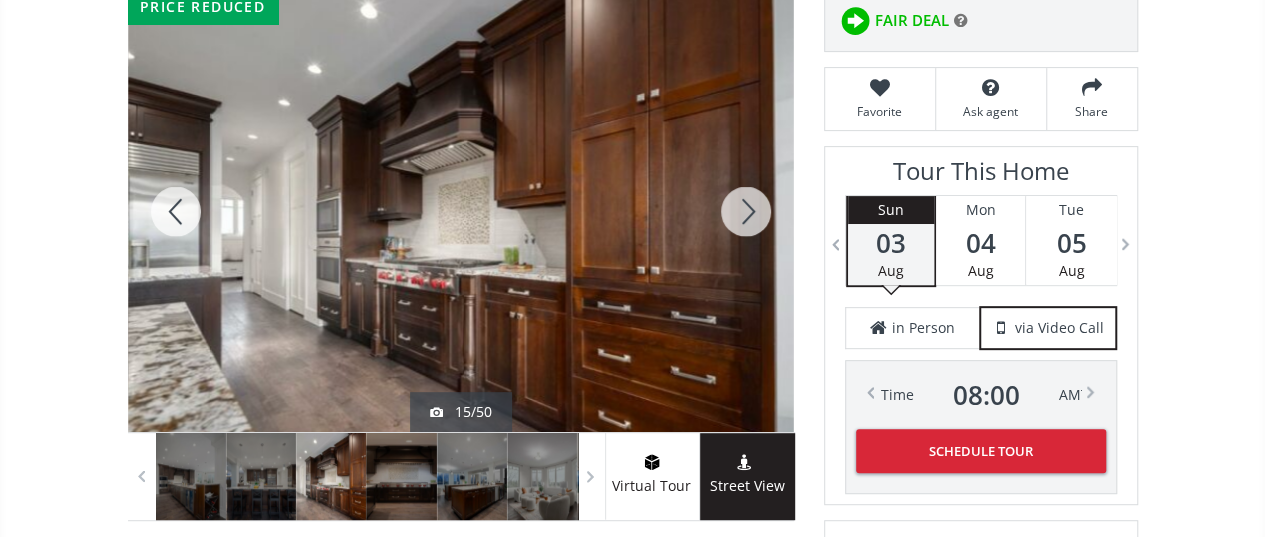 click at bounding box center [746, 211] 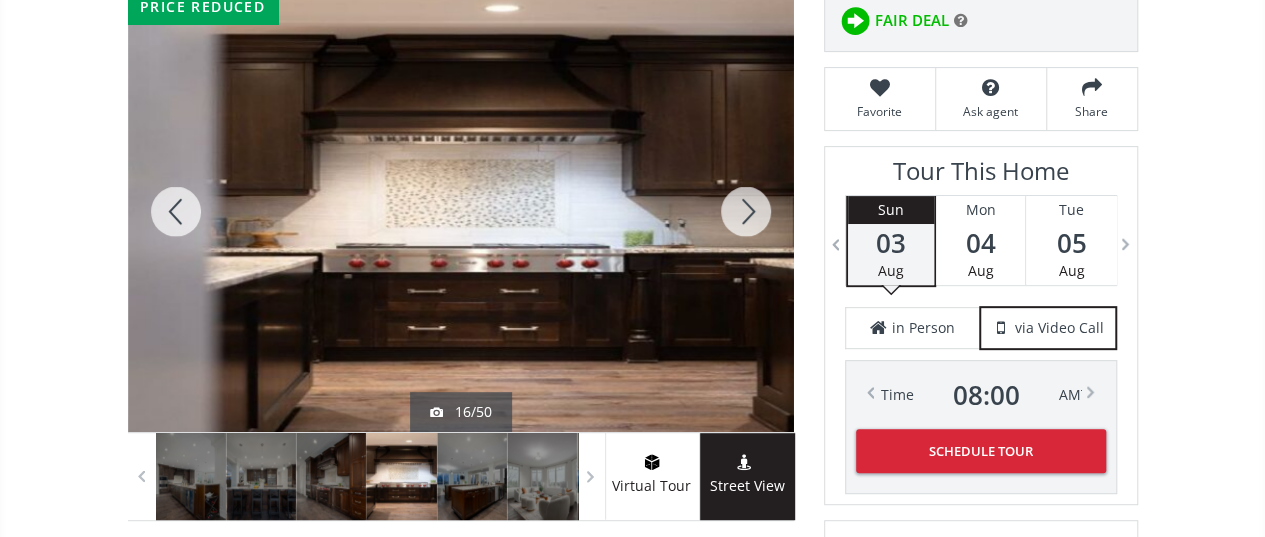 click at bounding box center [746, 211] 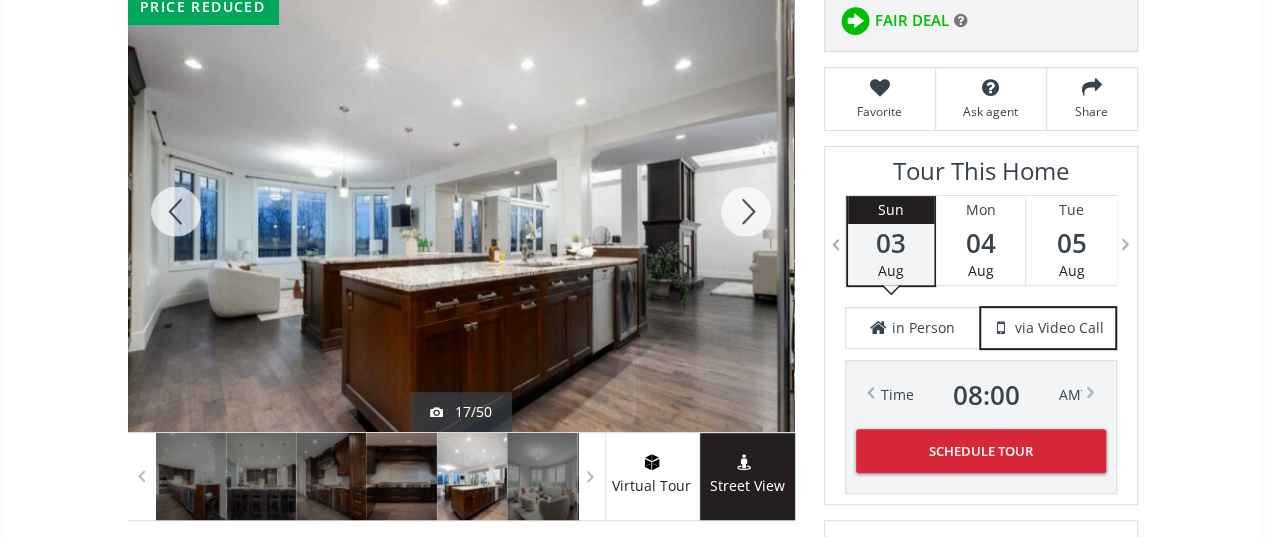 click at bounding box center [746, 211] 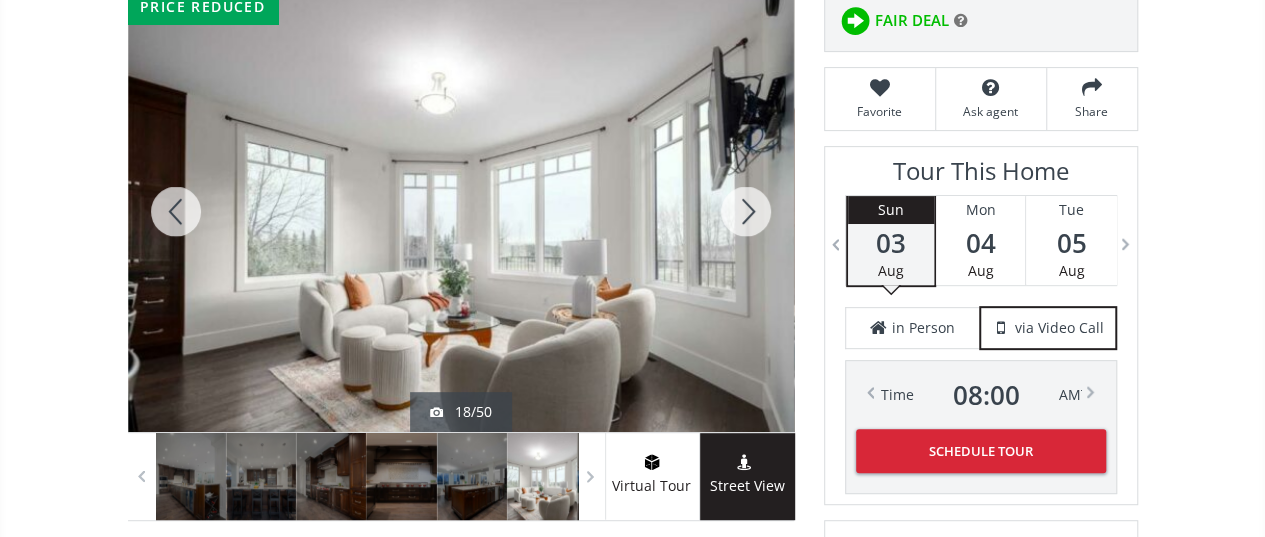 click at bounding box center (746, 211) 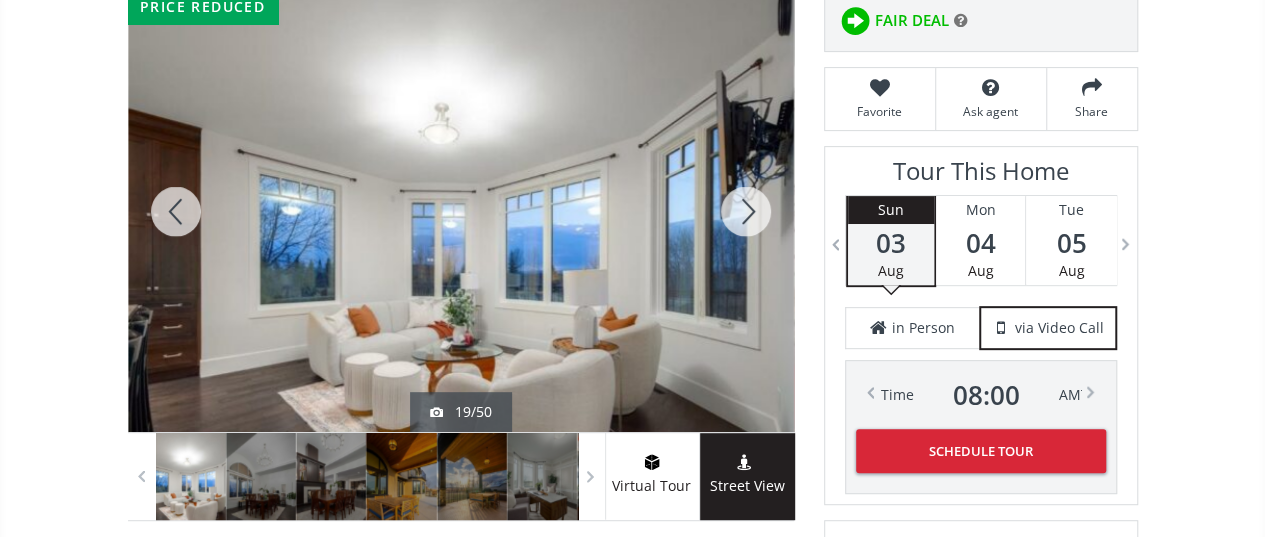 click at bounding box center (746, 211) 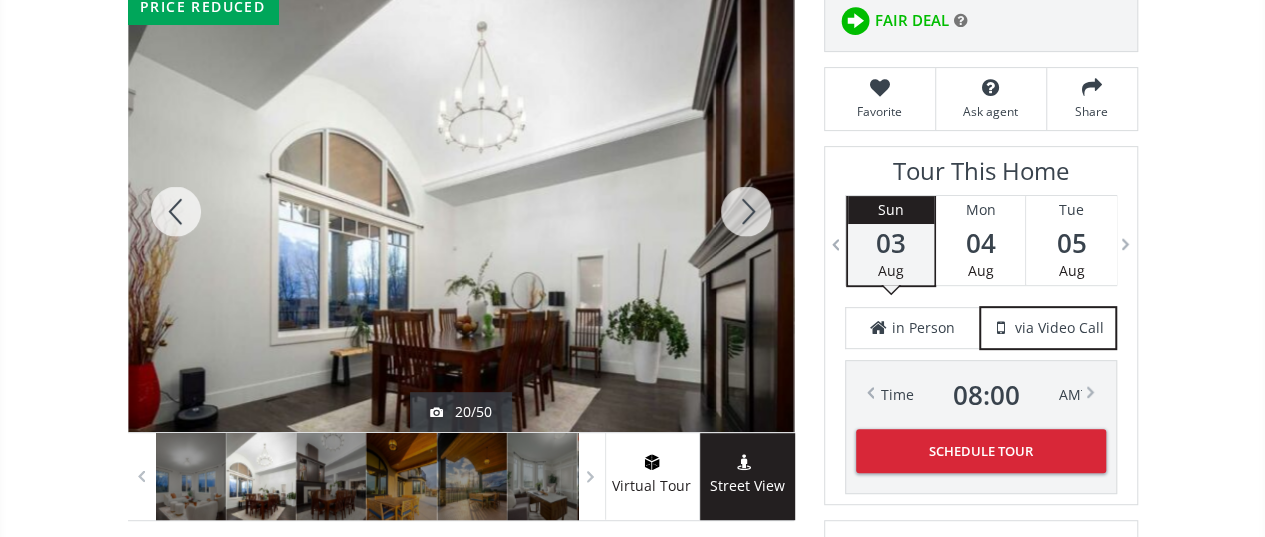 click at bounding box center (746, 211) 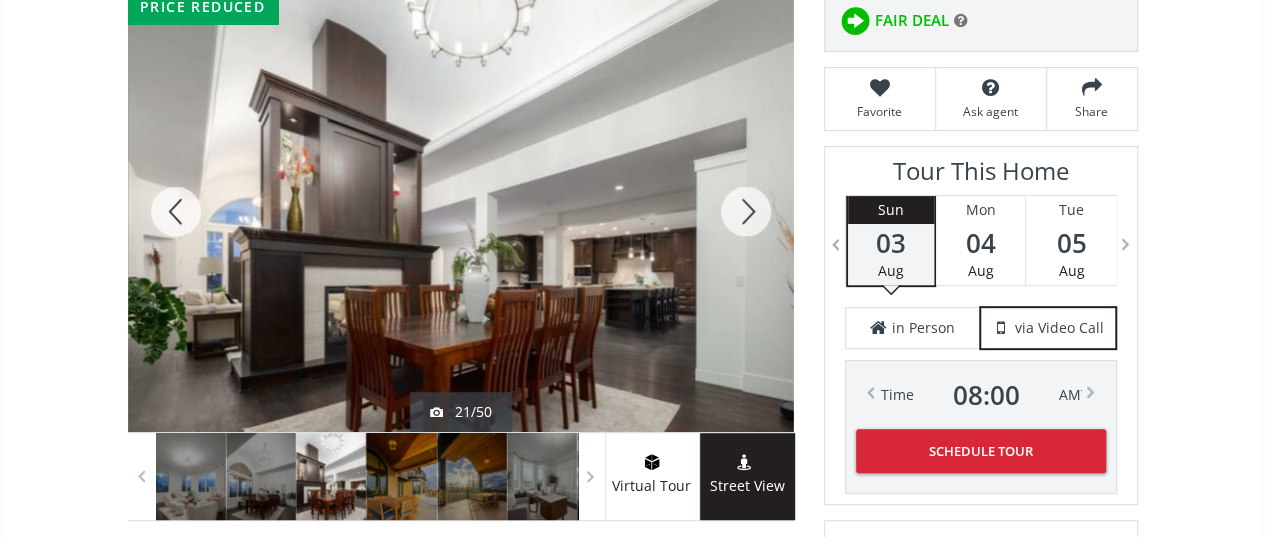 click at bounding box center (746, 211) 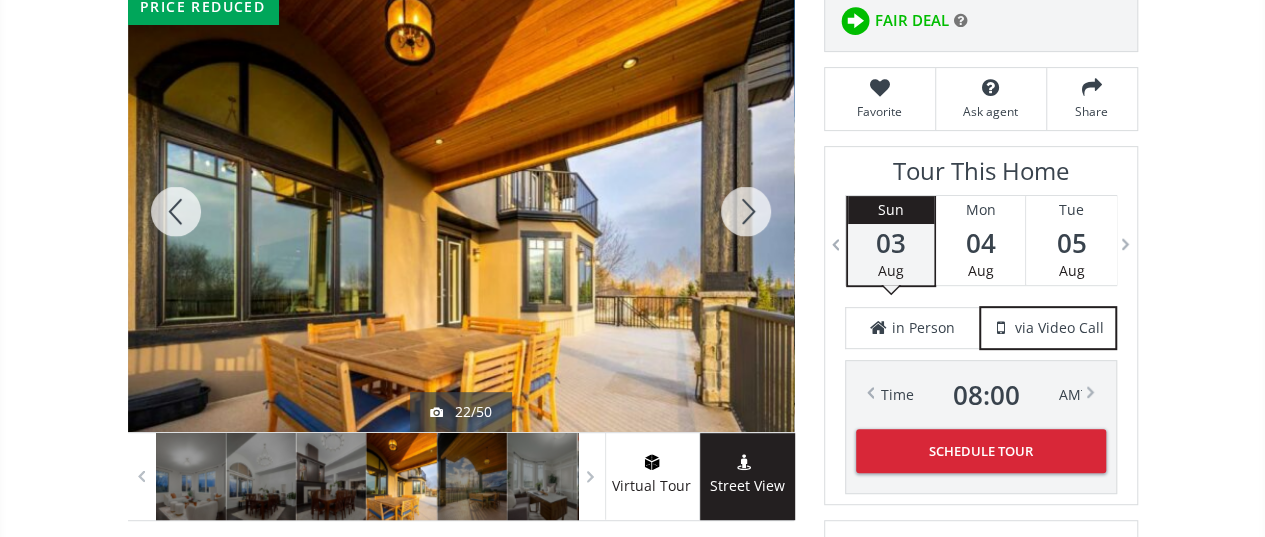click at bounding box center [746, 211] 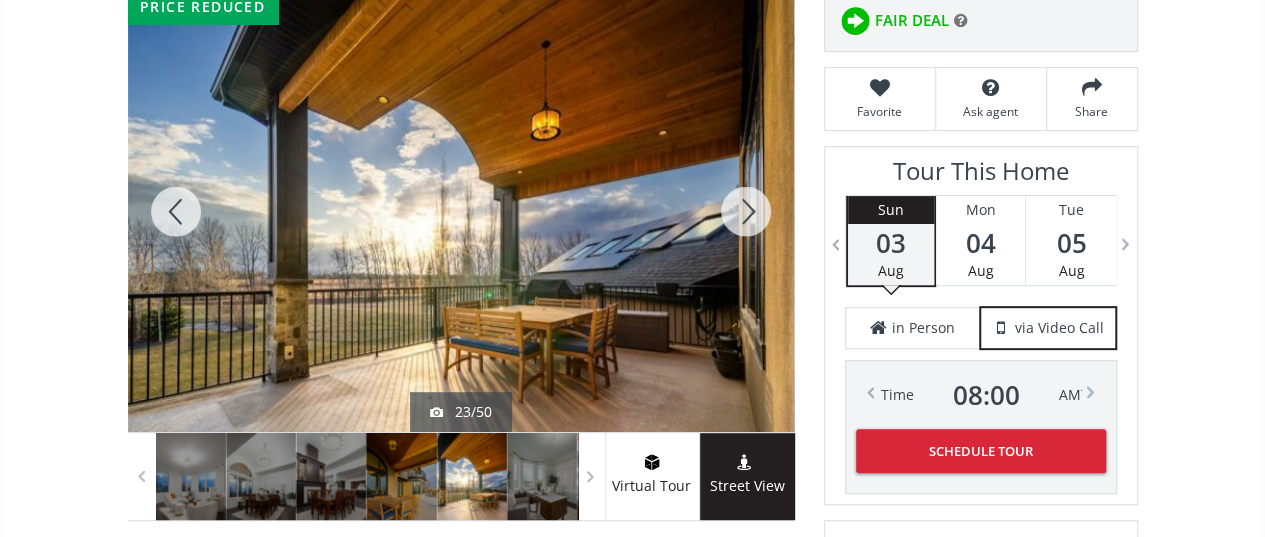 click at bounding box center [746, 211] 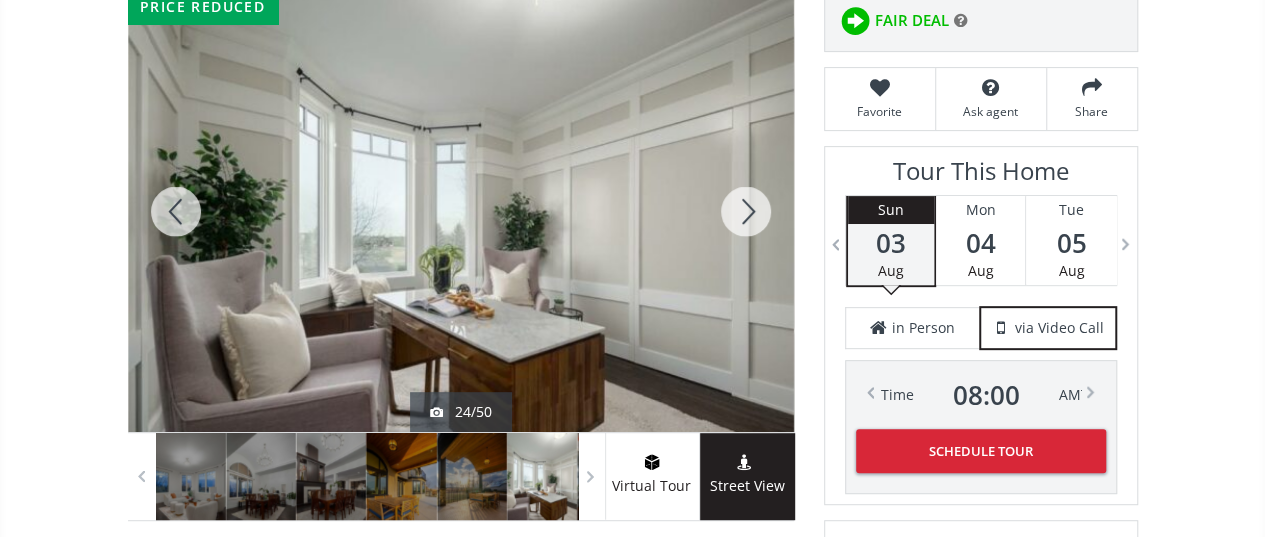 click at bounding box center (746, 211) 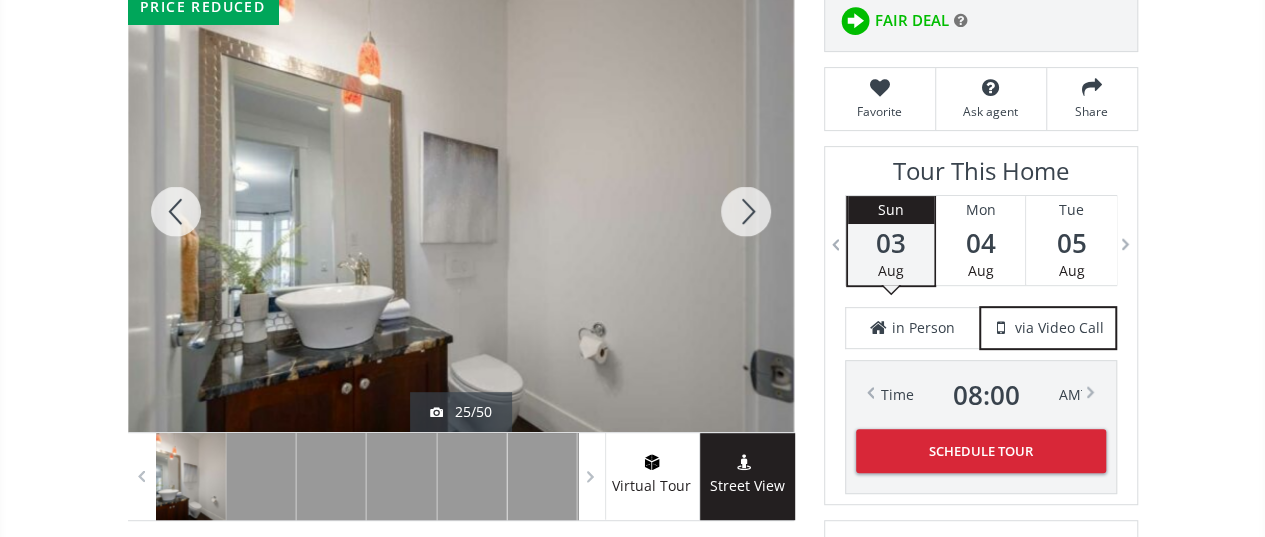 click at bounding box center [746, 211] 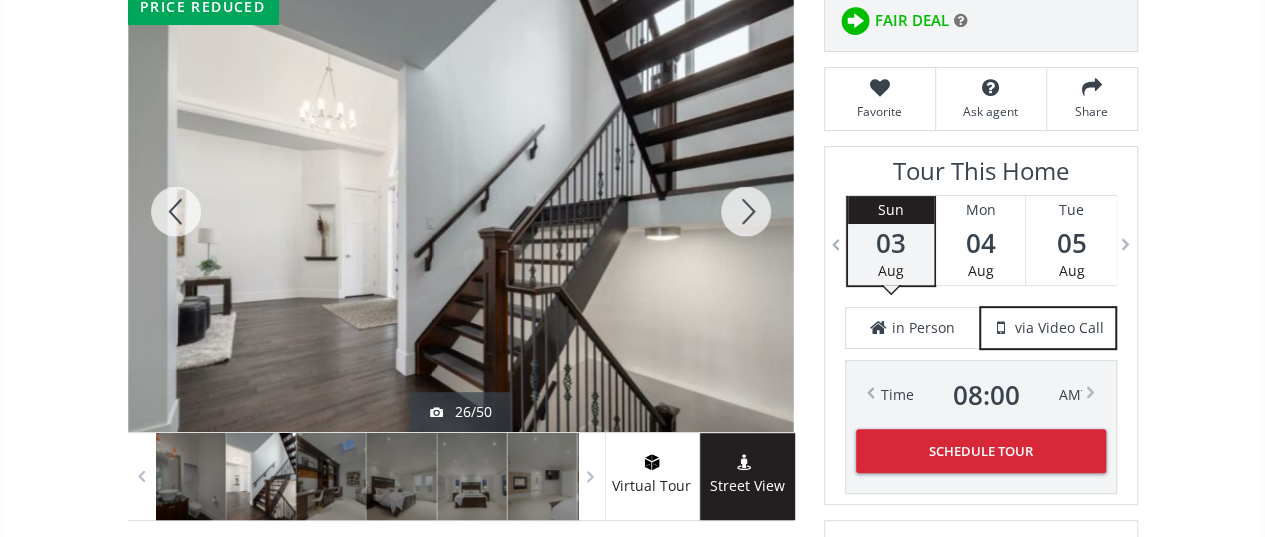 click at bounding box center [746, 211] 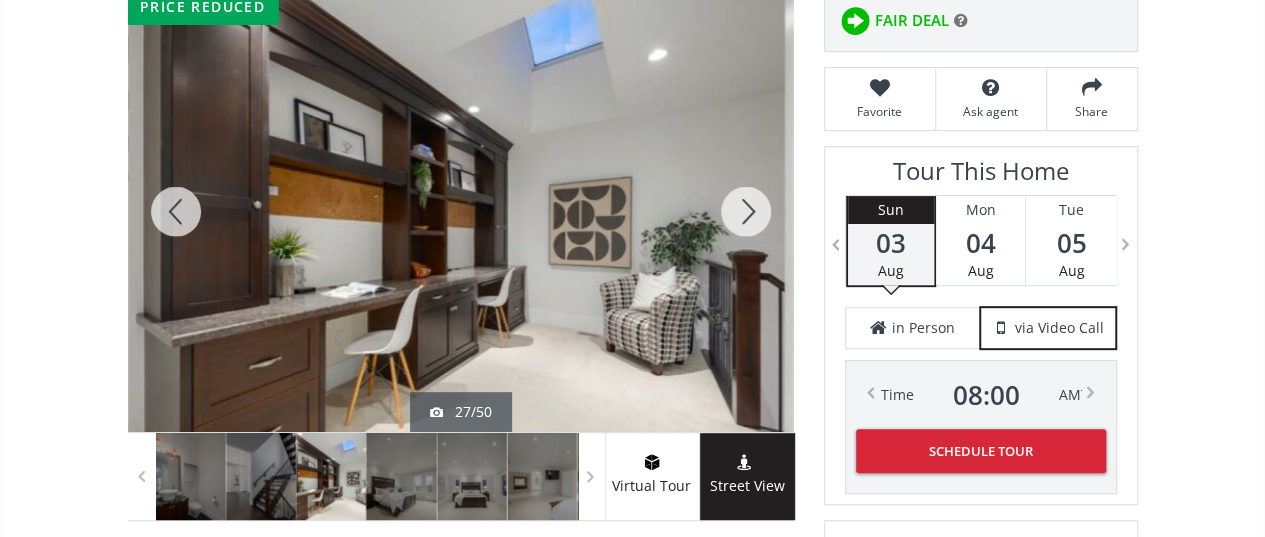 click at bounding box center [746, 211] 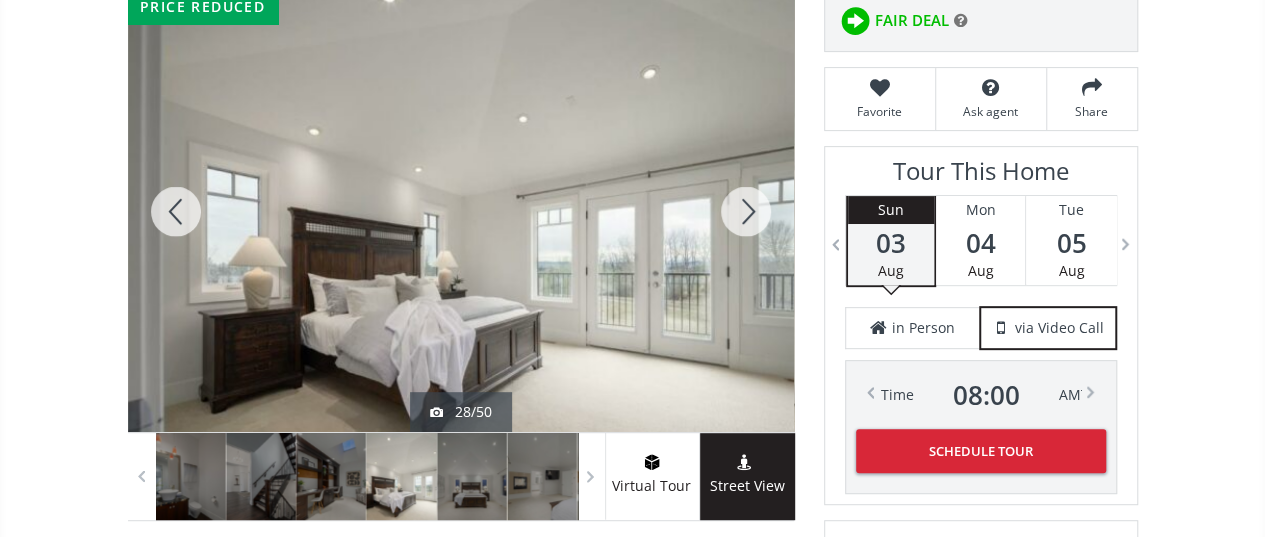 click at bounding box center (746, 211) 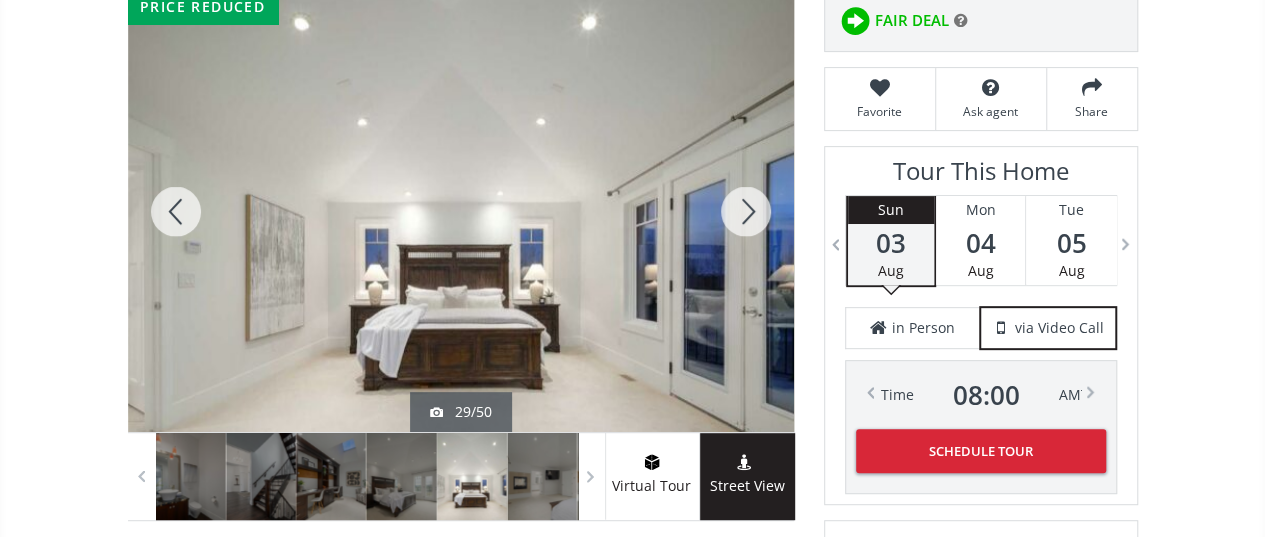 click at bounding box center [746, 211] 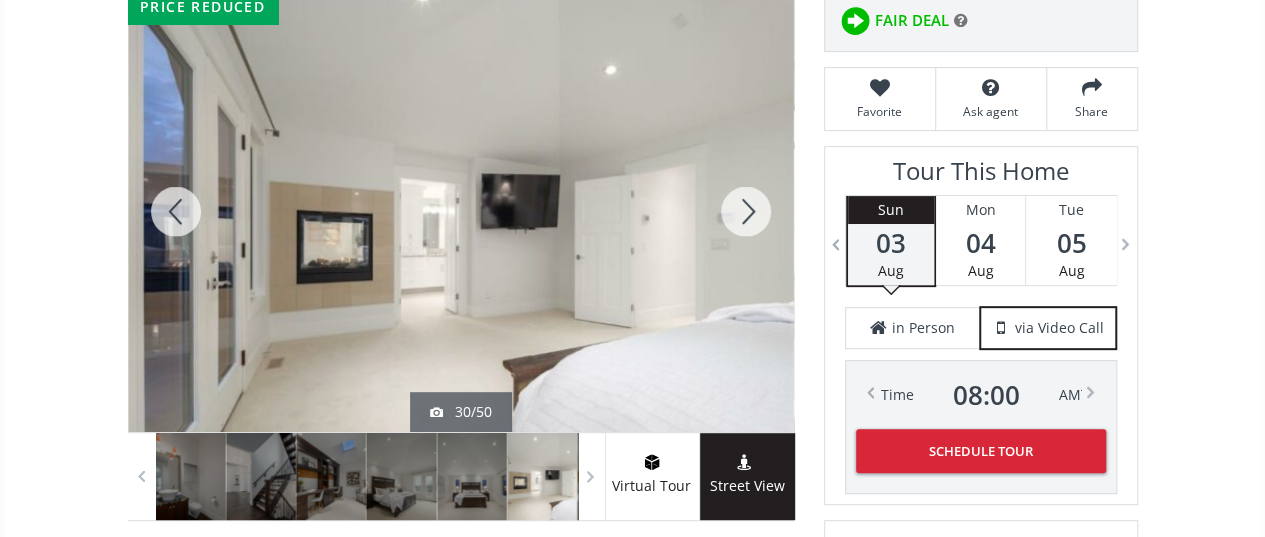 click at bounding box center (746, 211) 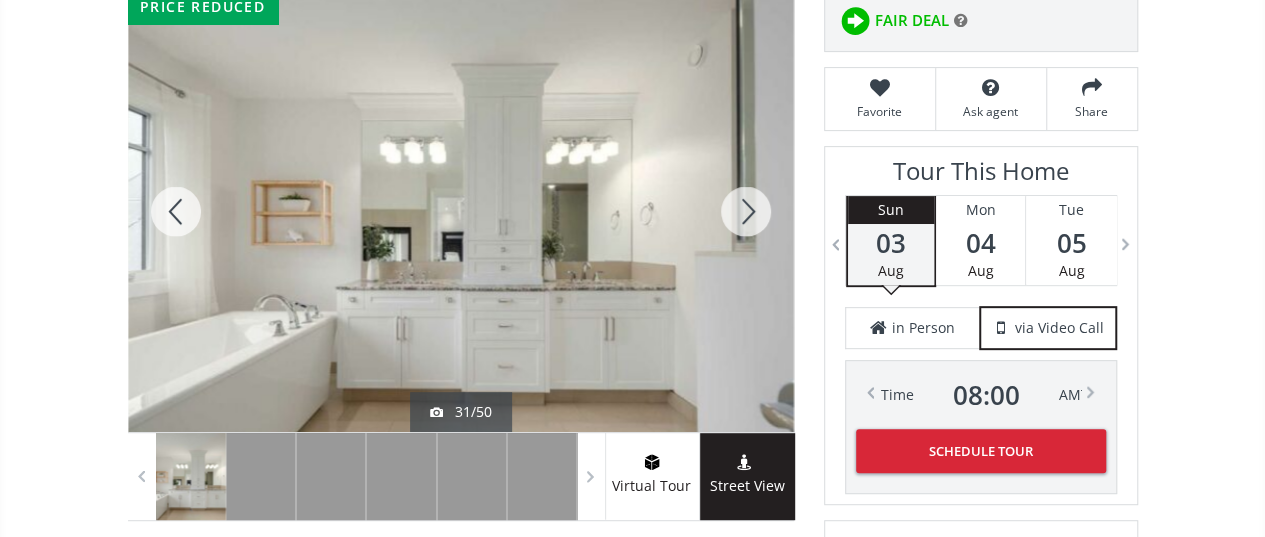 click at bounding box center [176, 211] 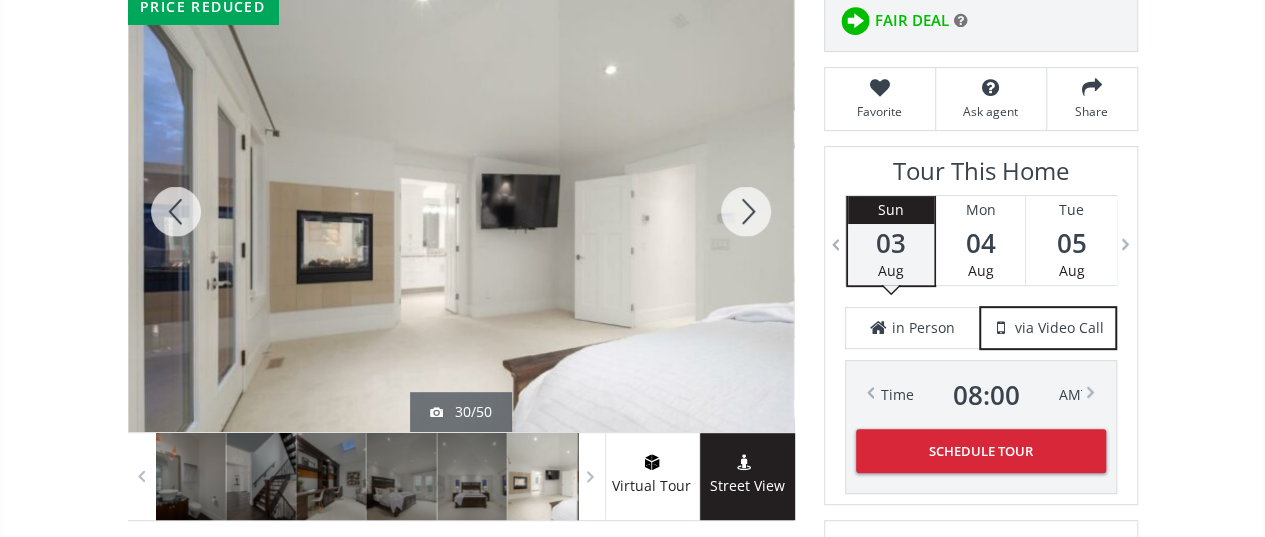 click at bounding box center [746, 211] 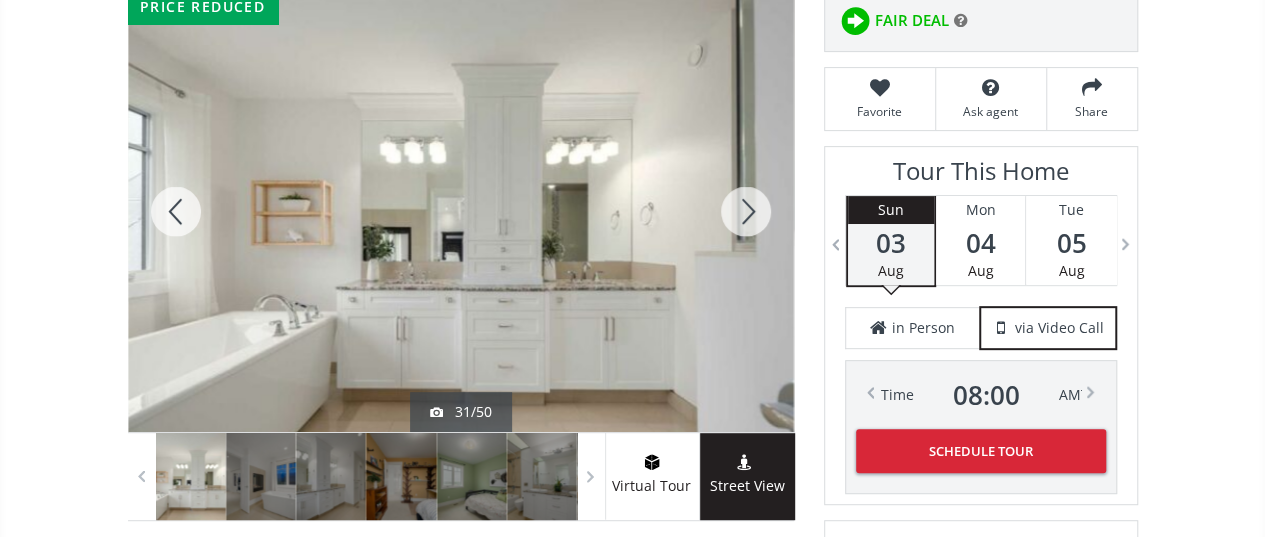 click at bounding box center [746, 211] 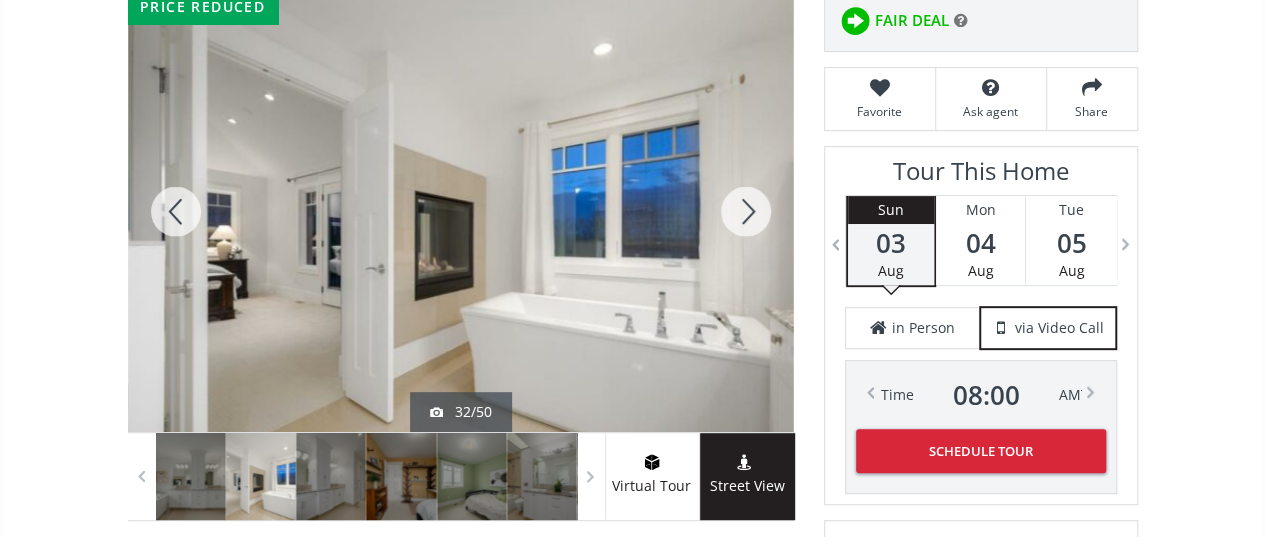 click at bounding box center [746, 211] 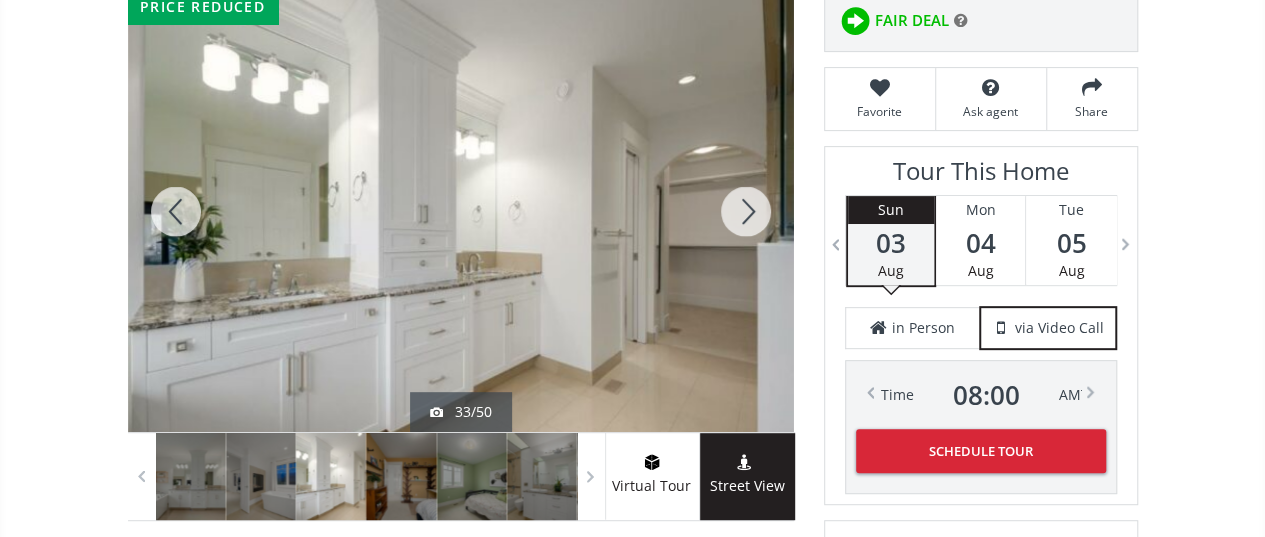 click at bounding box center (746, 211) 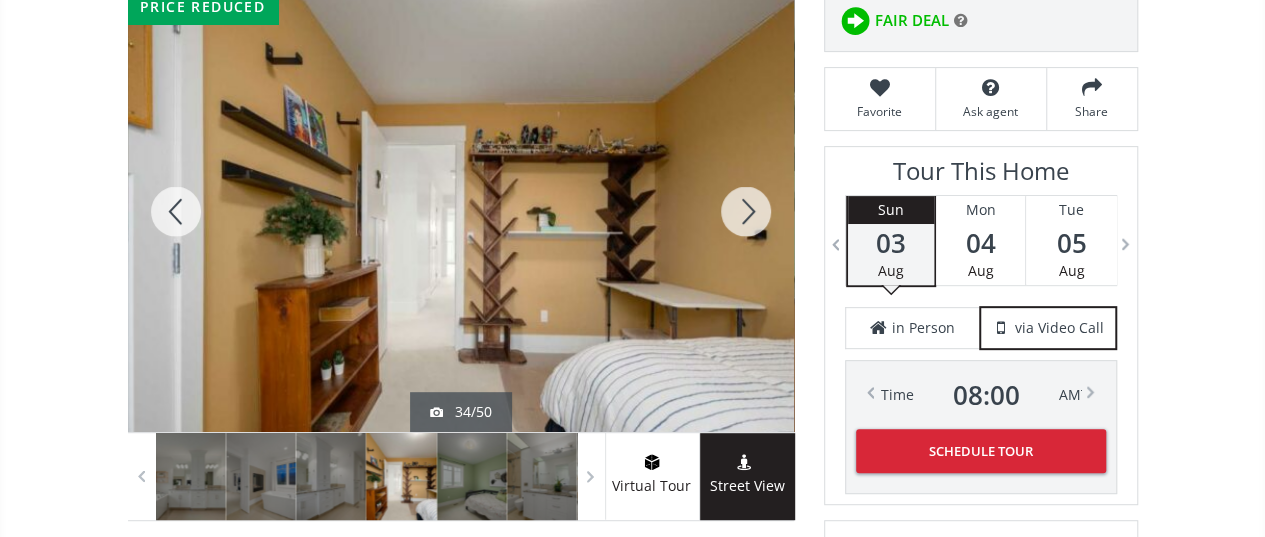 click at bounding box center [746, 211] 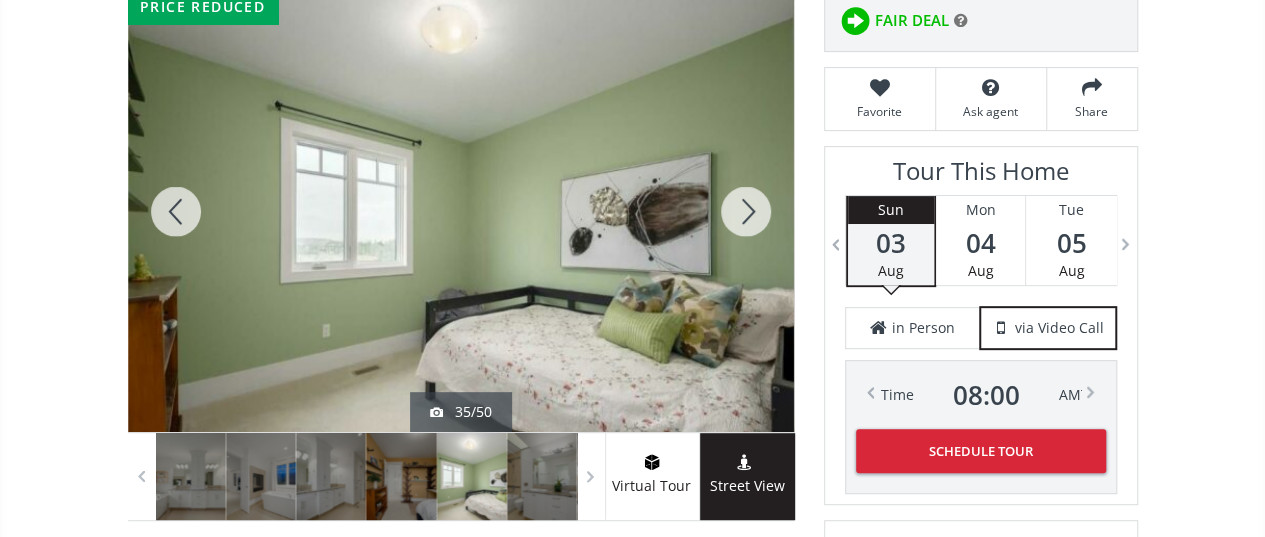 click at bounding box center (176, 211) 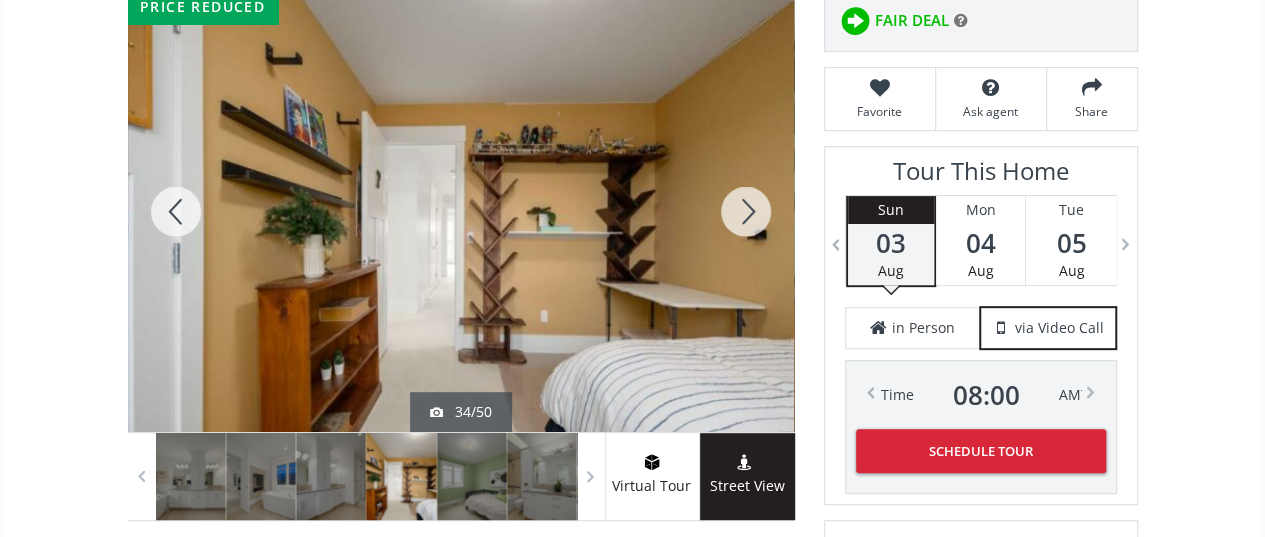 click at bounding box center (746, 211) 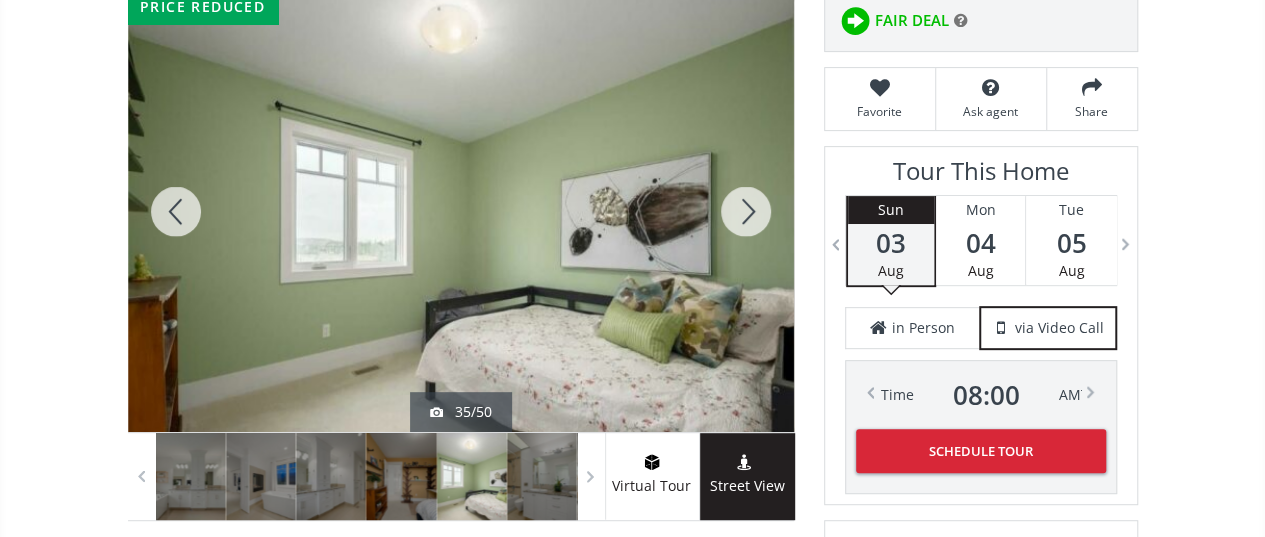 click at bounding box center [746, 211] 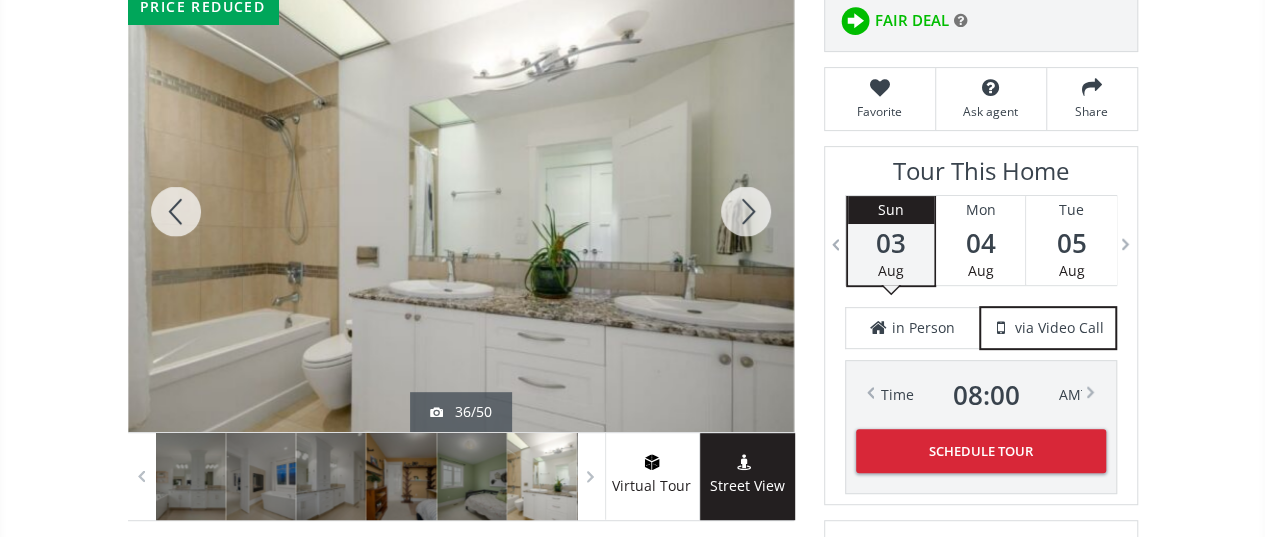 click at bounding box center [746, 211] 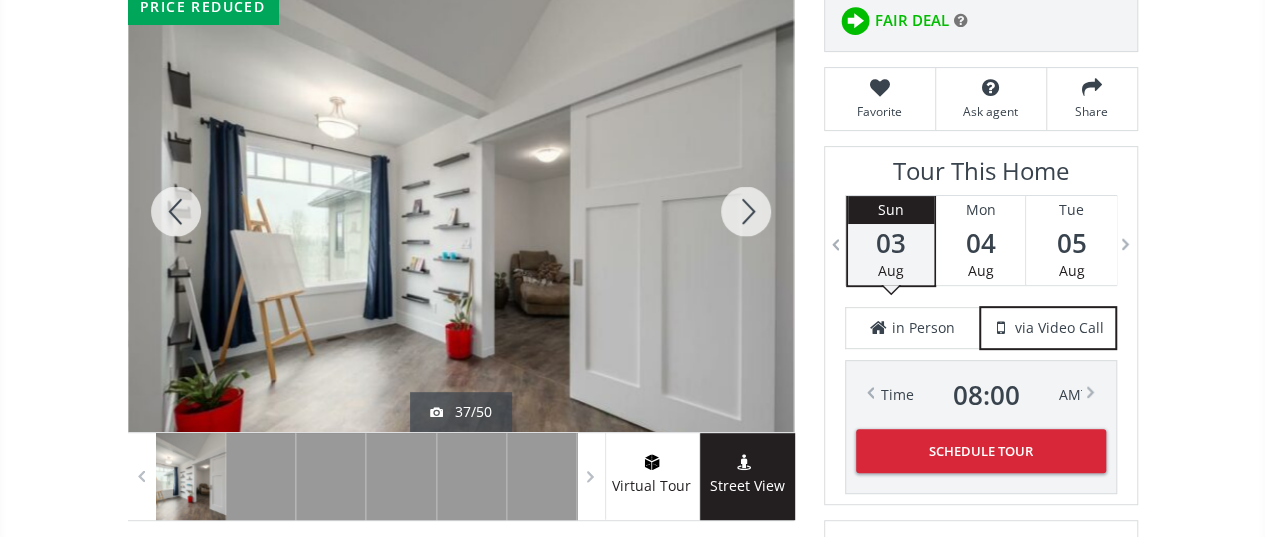 click at bounding box center [746, 211] 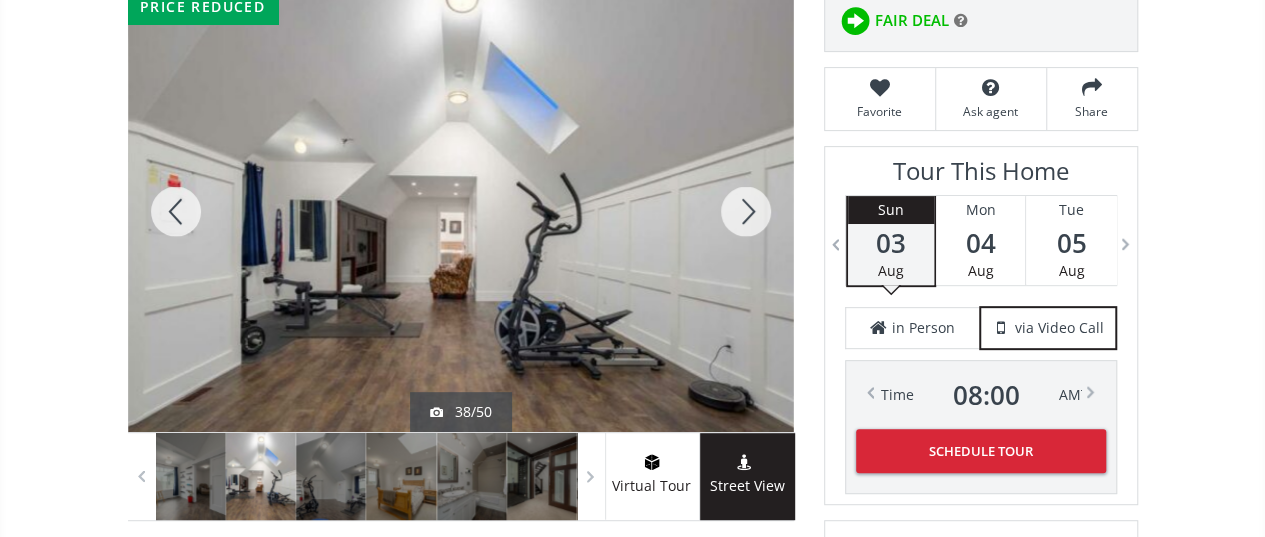 click at bounding box center [746, 211] 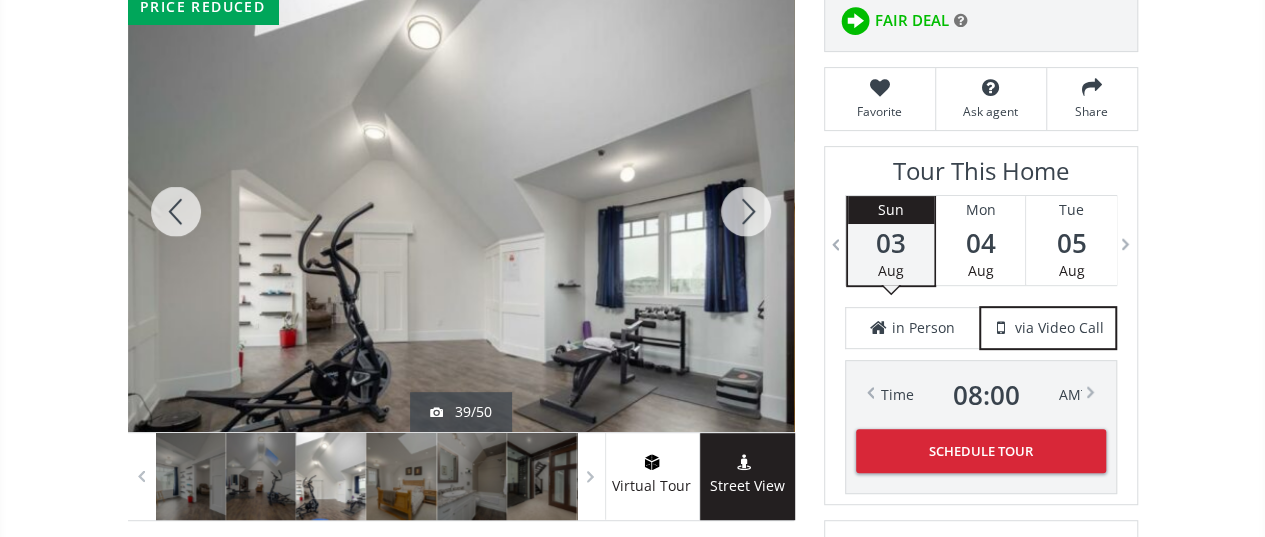 click at bounding box center [746, 211] 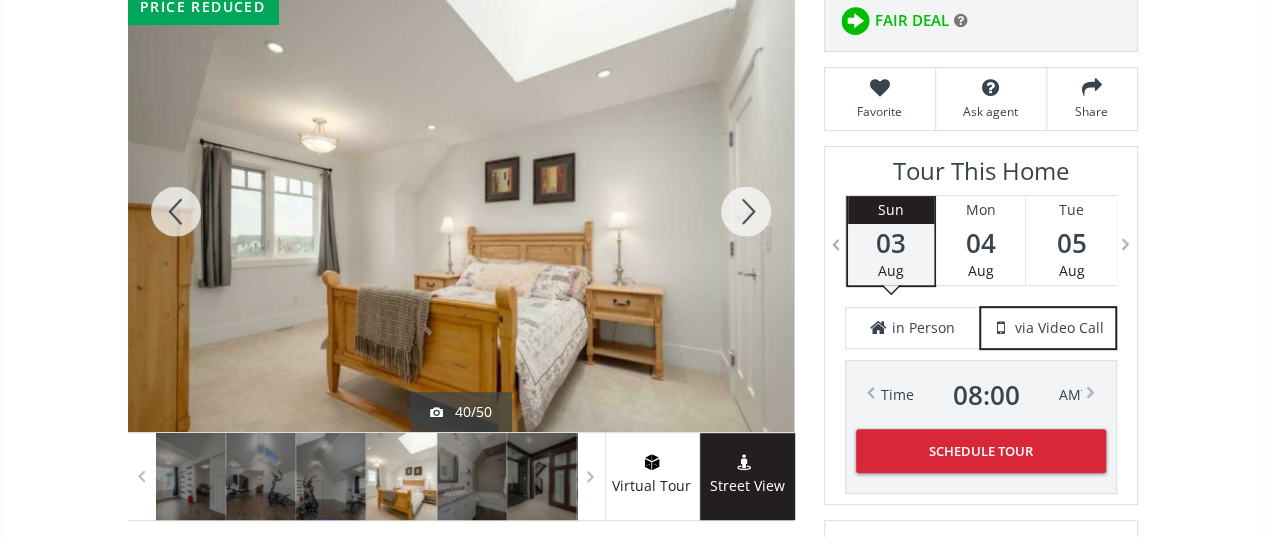 click at bounding box center (746, 211) 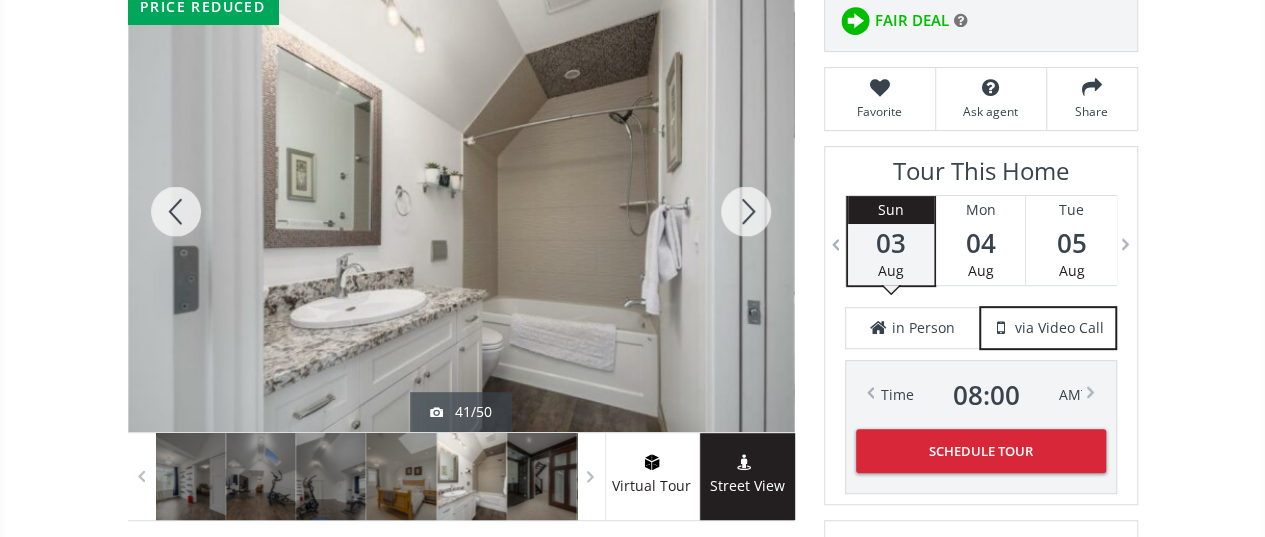 click at bounding box center [746, 211] 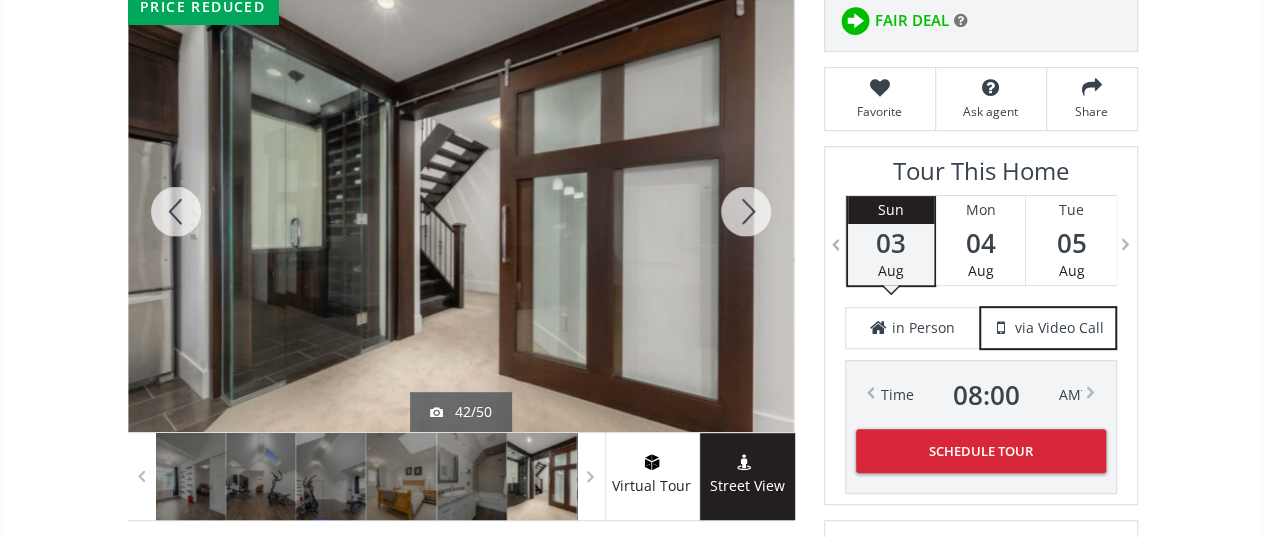 click at bounding box center [176, 211] 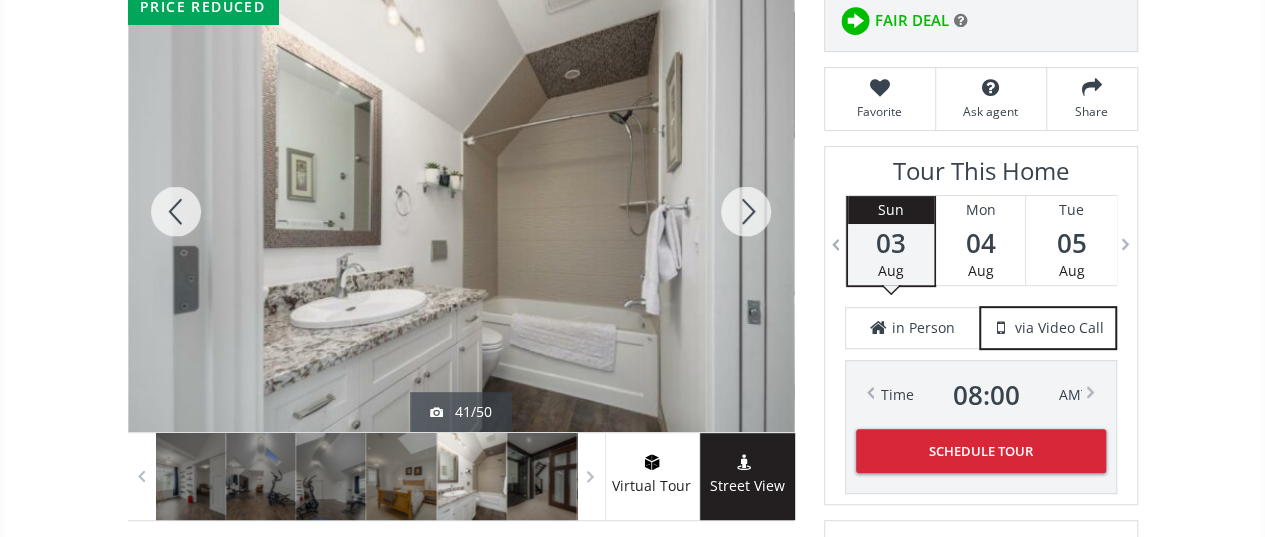 click at bounding box center (746, 211) 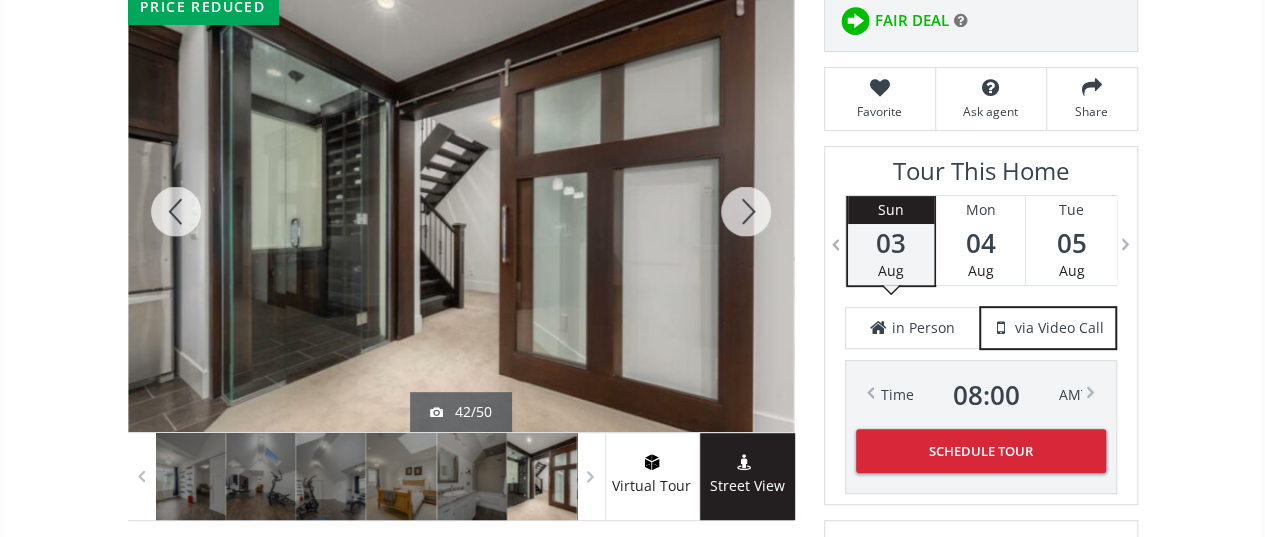 click at bounding box center (746, 211) 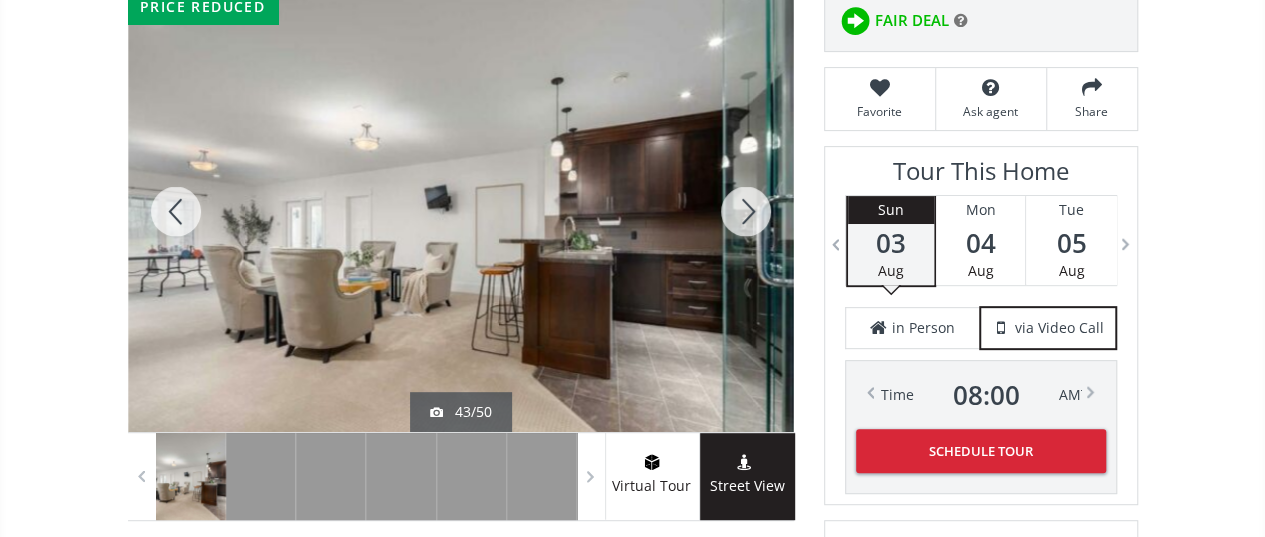 click at bounding box center (176, 211) 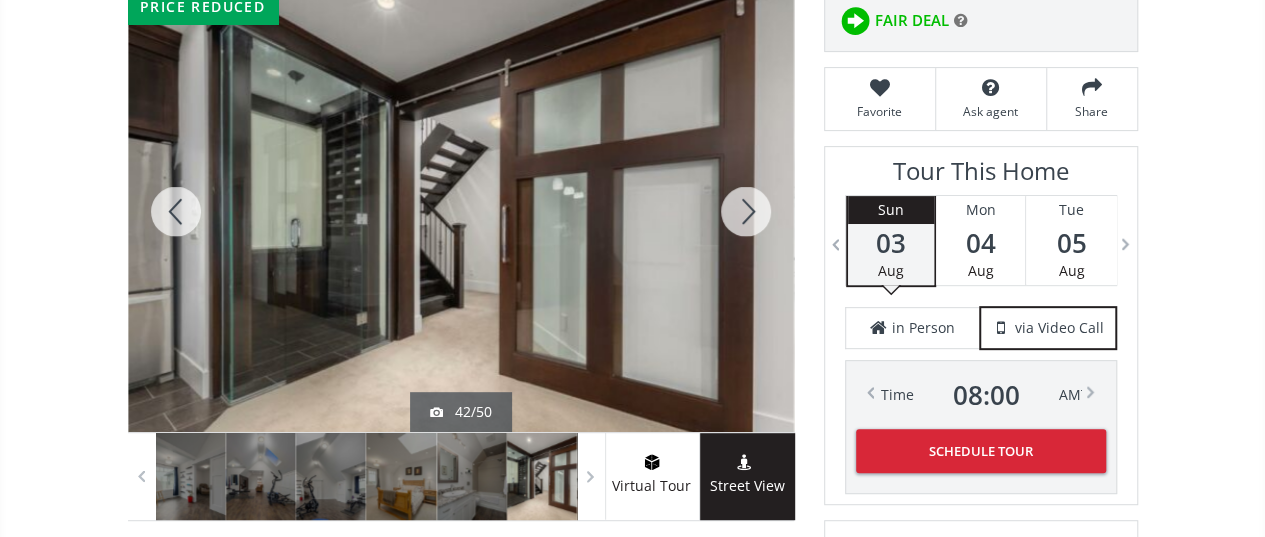 click at bounding box center [746, 211] 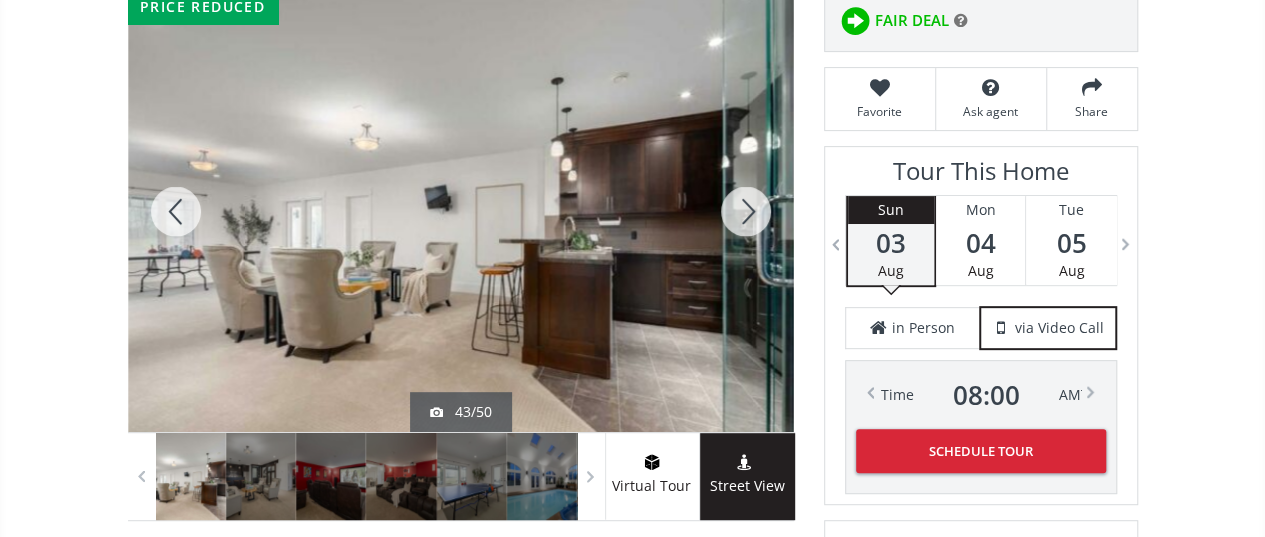 click at bounding box center [746, 211] 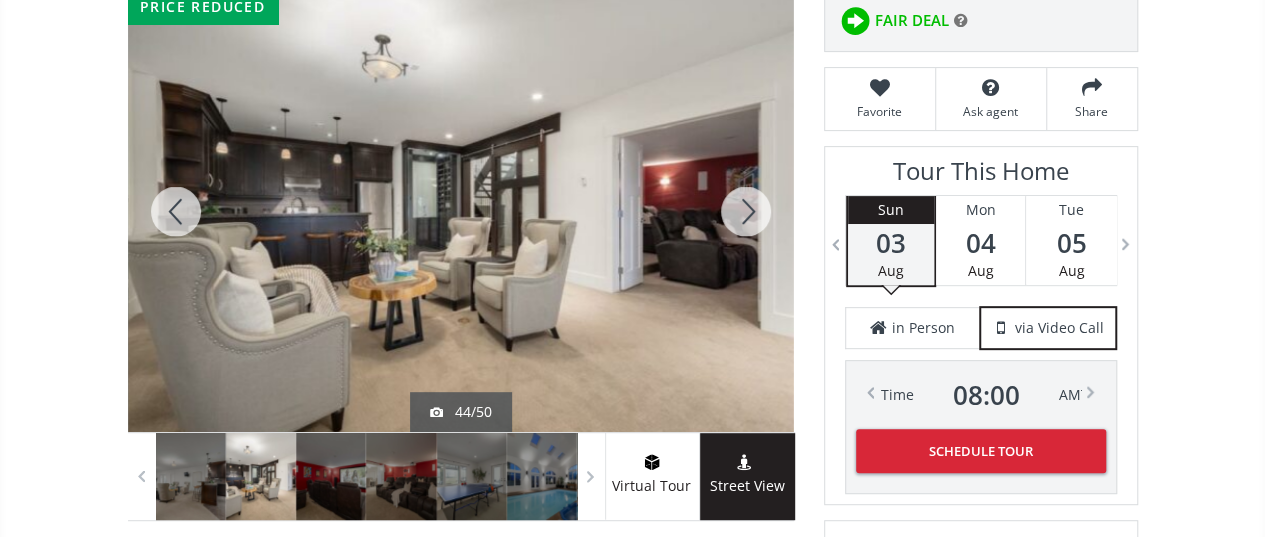 click at bounding box center [746, 211] 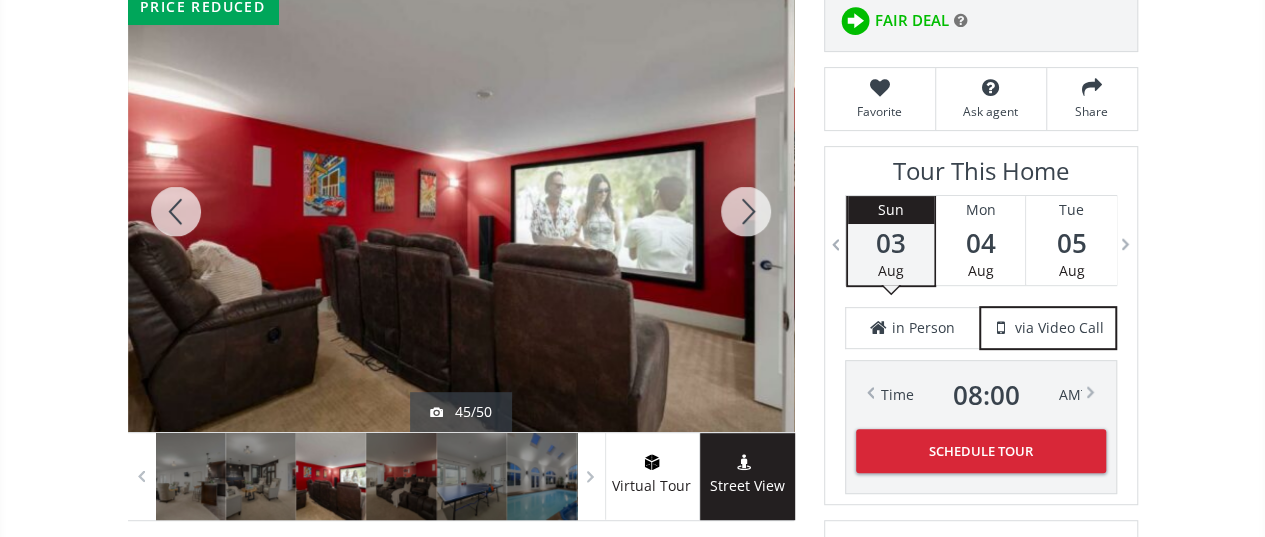 click at bounding box center (746, 211) 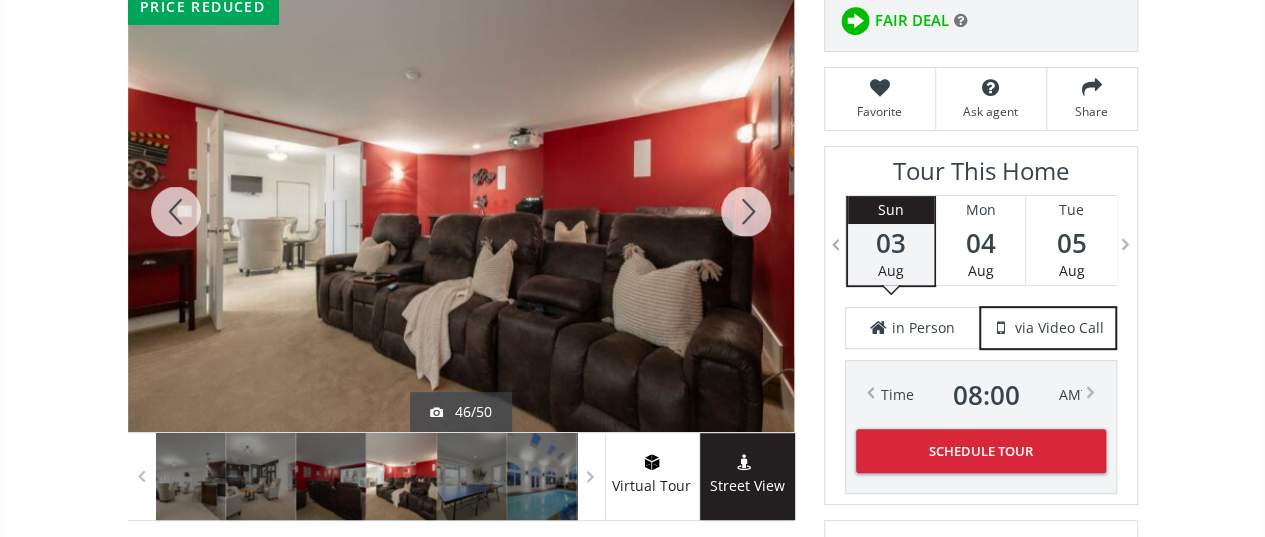 click at bounding box center [746, 211] 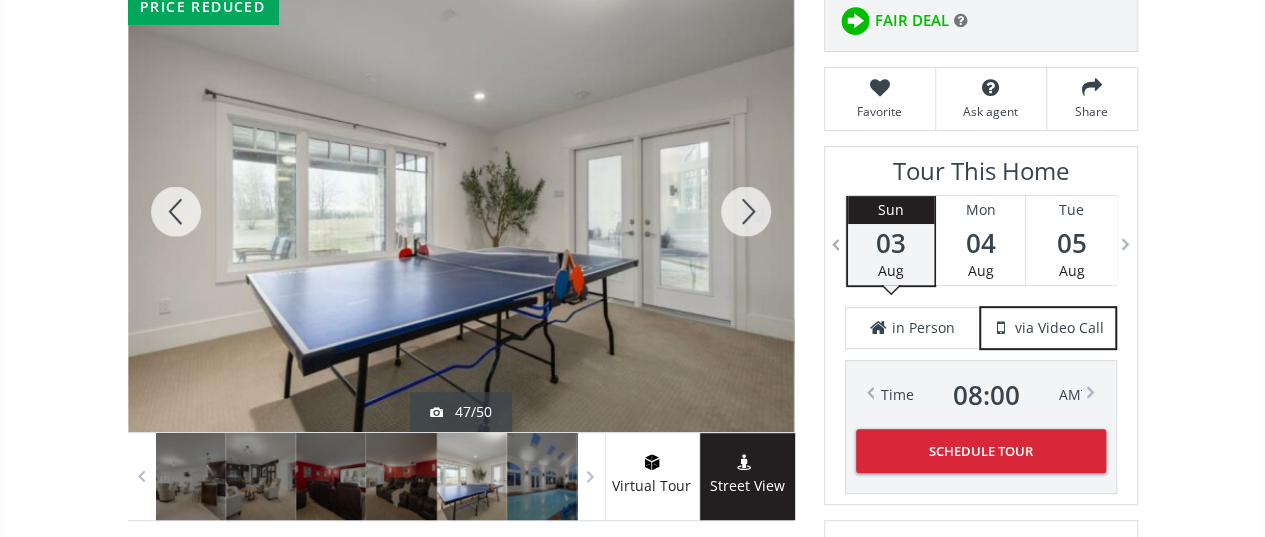 click at bounding box center [746, 211] 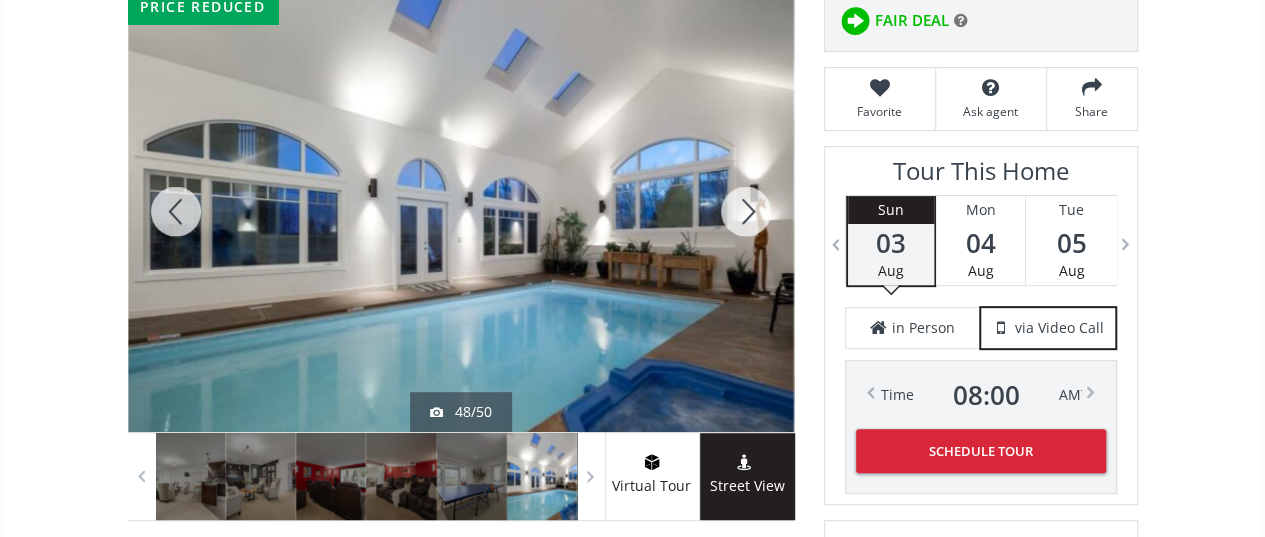 click at bounding box center (746, 211) 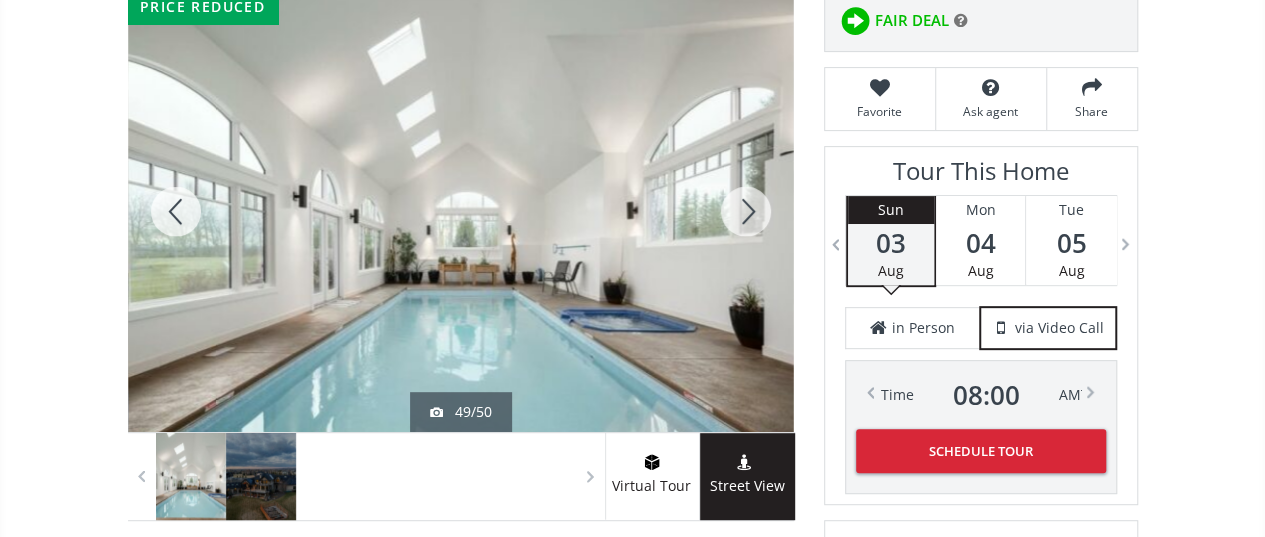 click at bounding box center [746, 211] 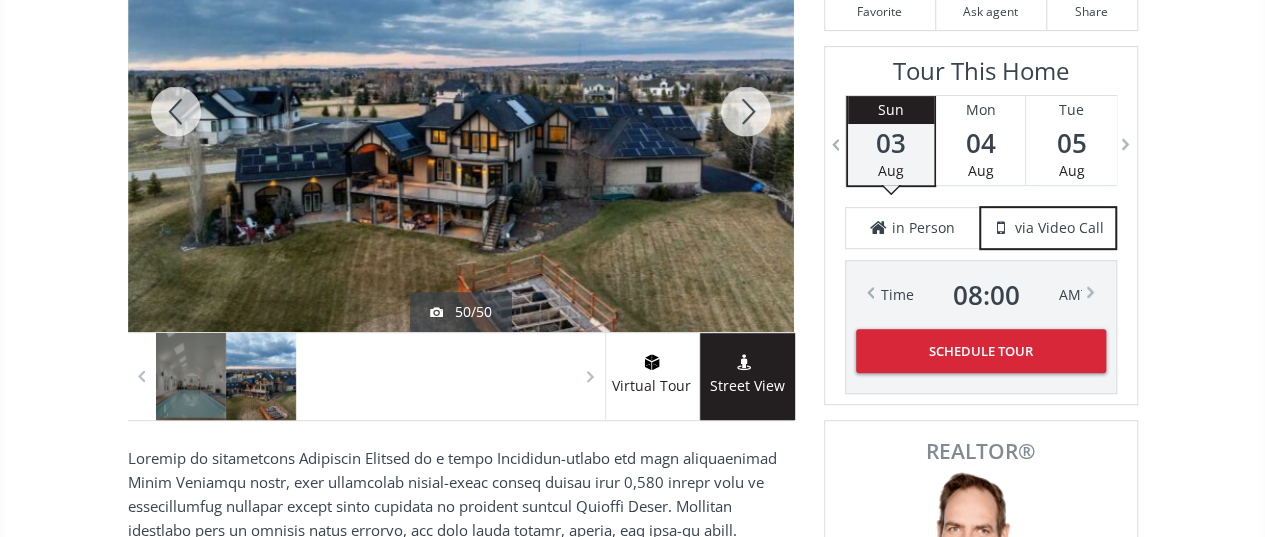scroll, scrollTop: 500, scrollLeft: 0, axis: vertical 